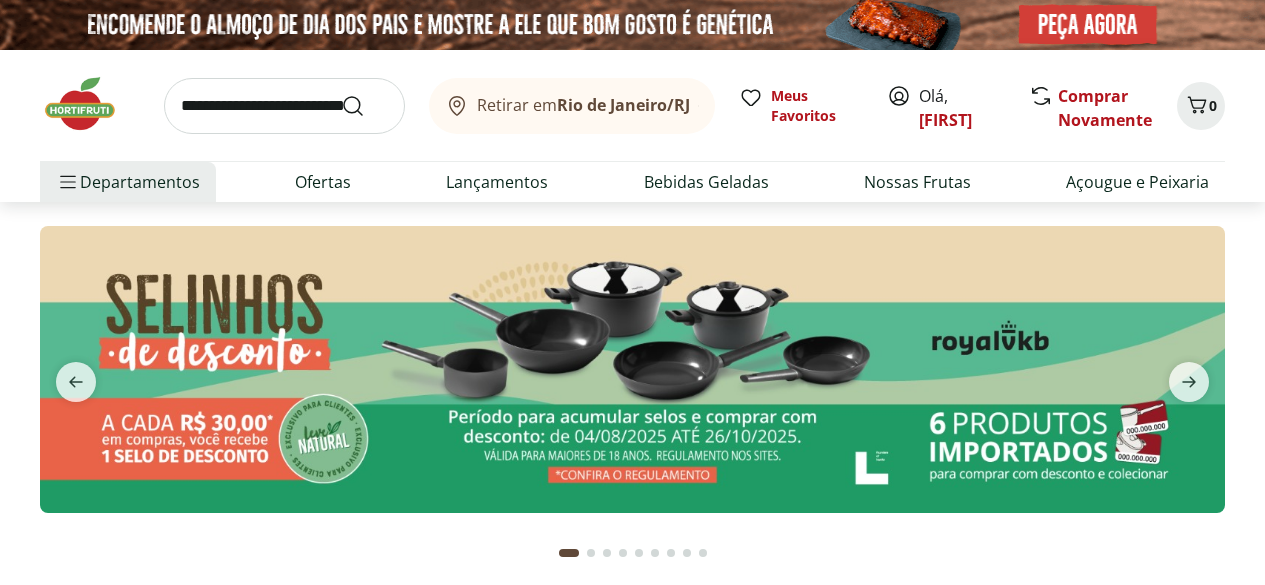 scroll, scrollTop: 0, scrollLeft: 0, axis: both 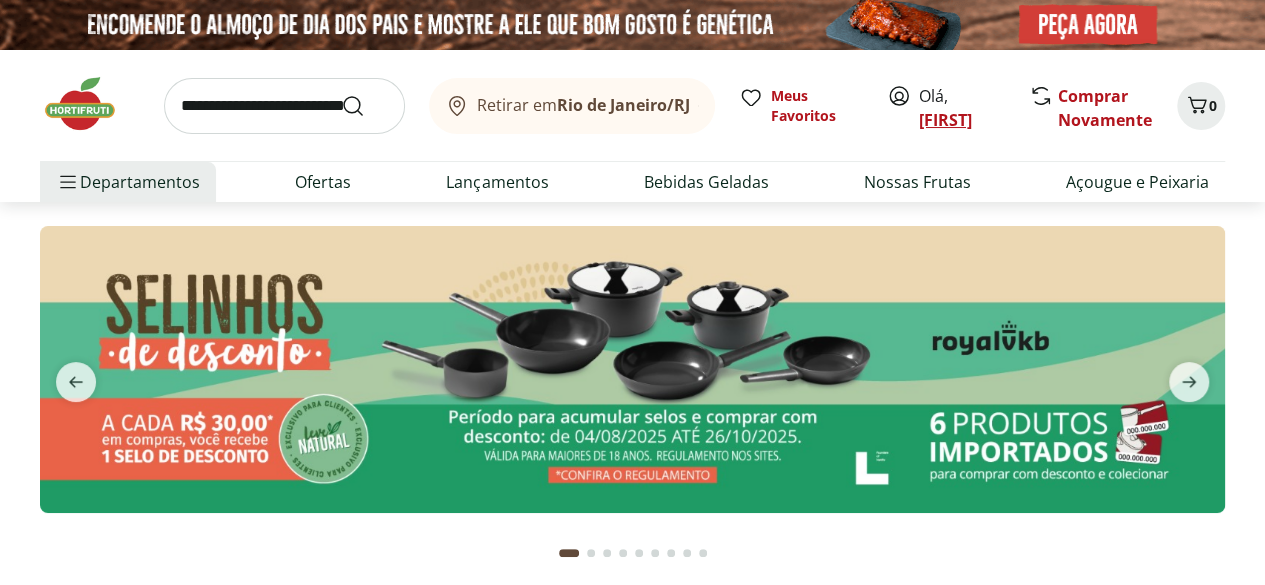 click on "[FIRST]" at bounding box center (945, 120) 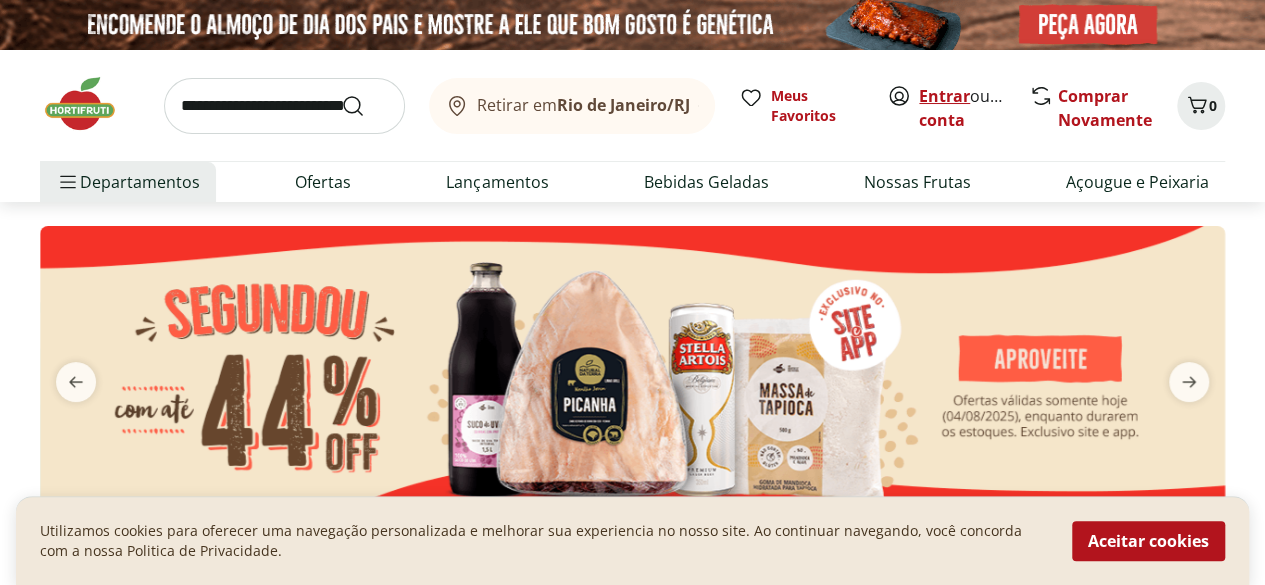 click on "Entrar" at bounding box center [944, 96] 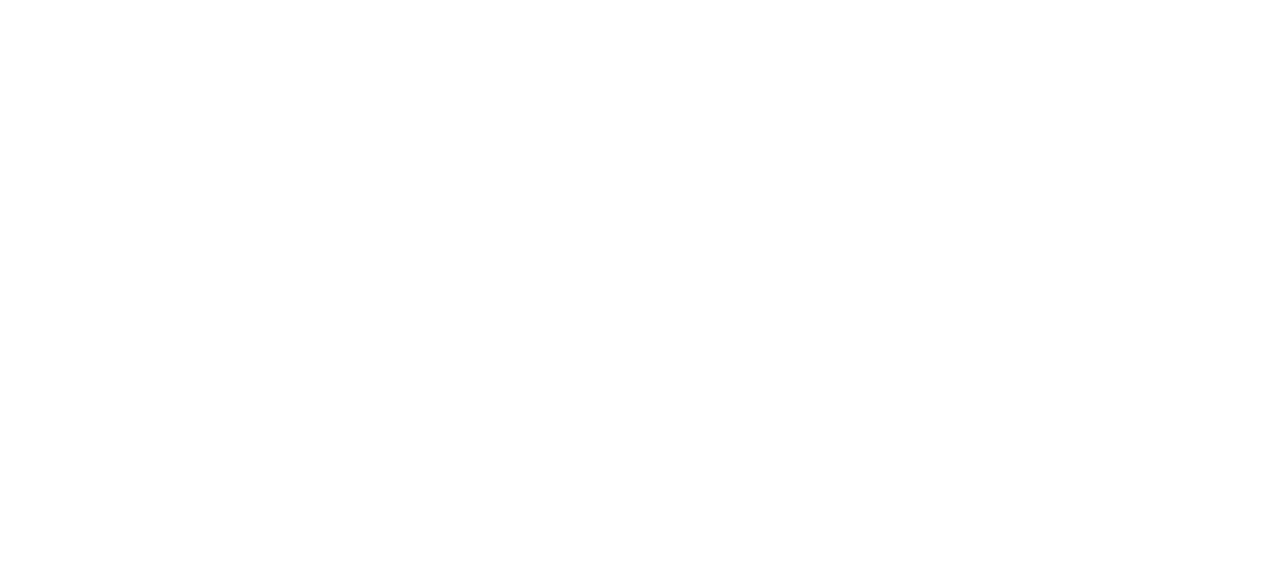 scroll, scrollTop: 0, scrollLeft: 0, axis: both 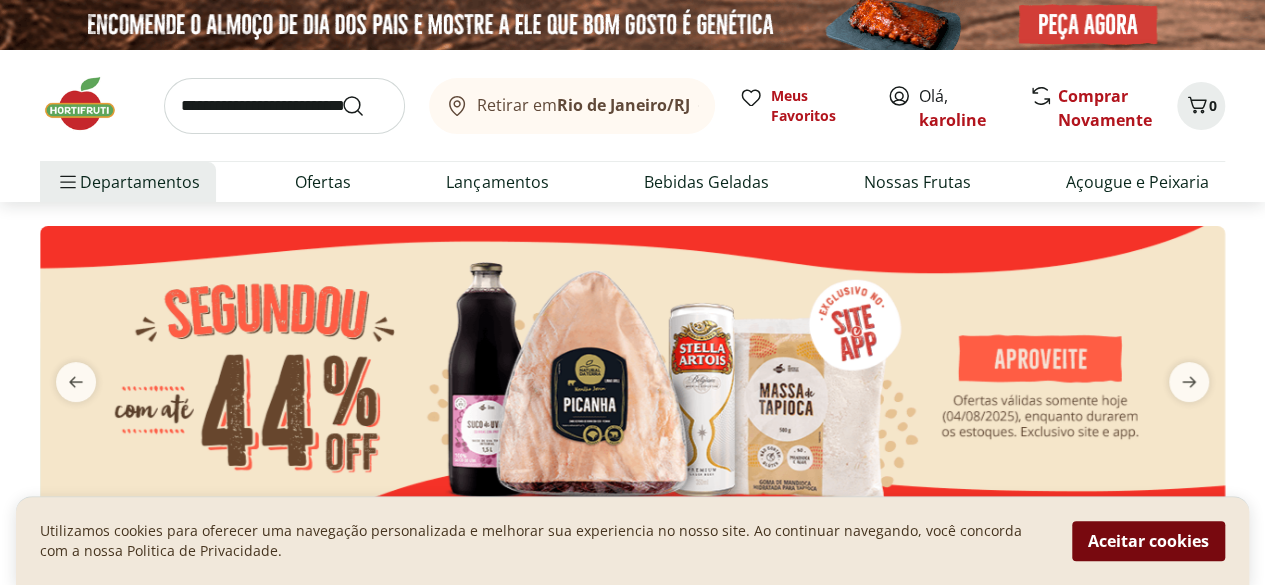 click on "Aceitar cookies" at bounding box center (1148, 541) 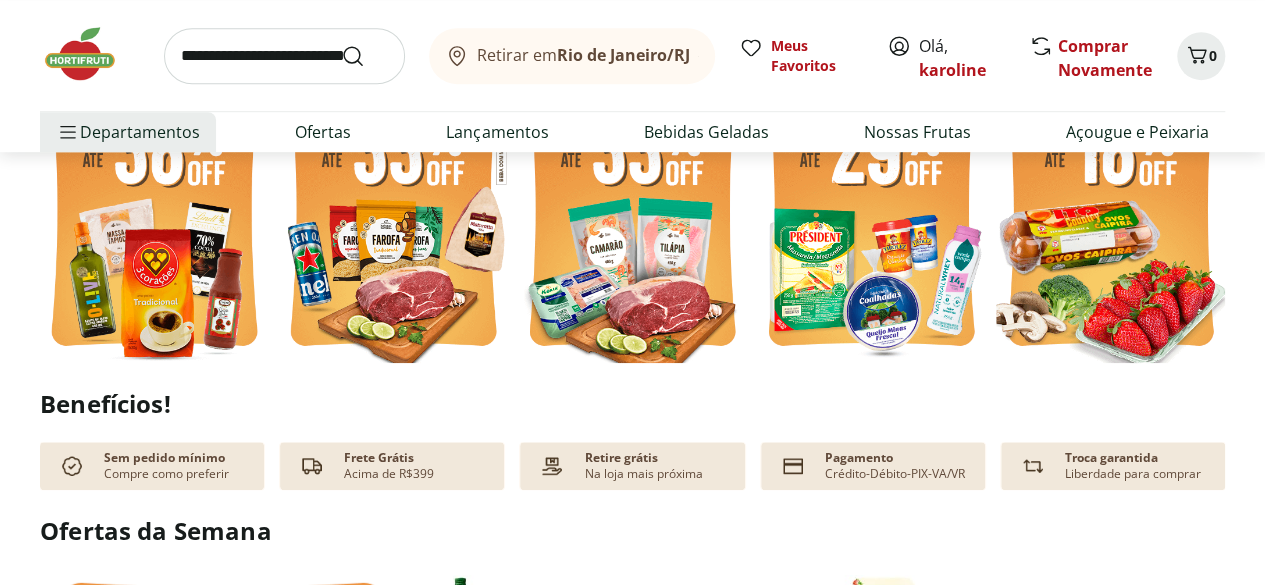 scroll, scrollTop: 626, scrollLeft: 0, axis: vertical 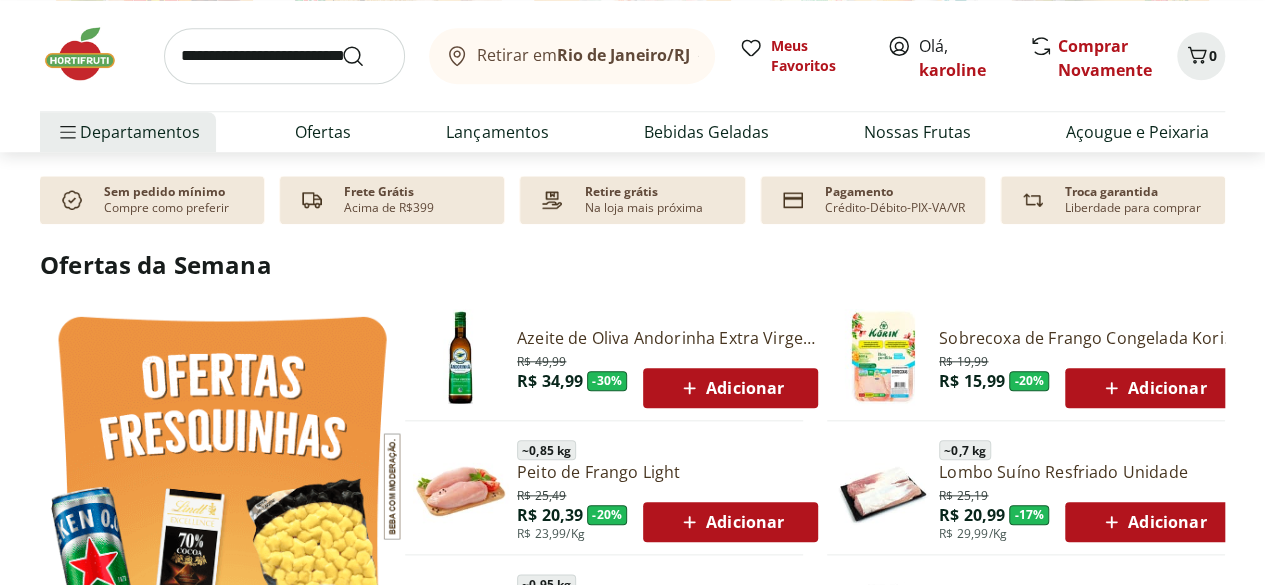 click on "R$ 25,49 R$ 20,39 - 20 % R$ 23,99/Kg  Adicionar" at bounding box center [667, 513] 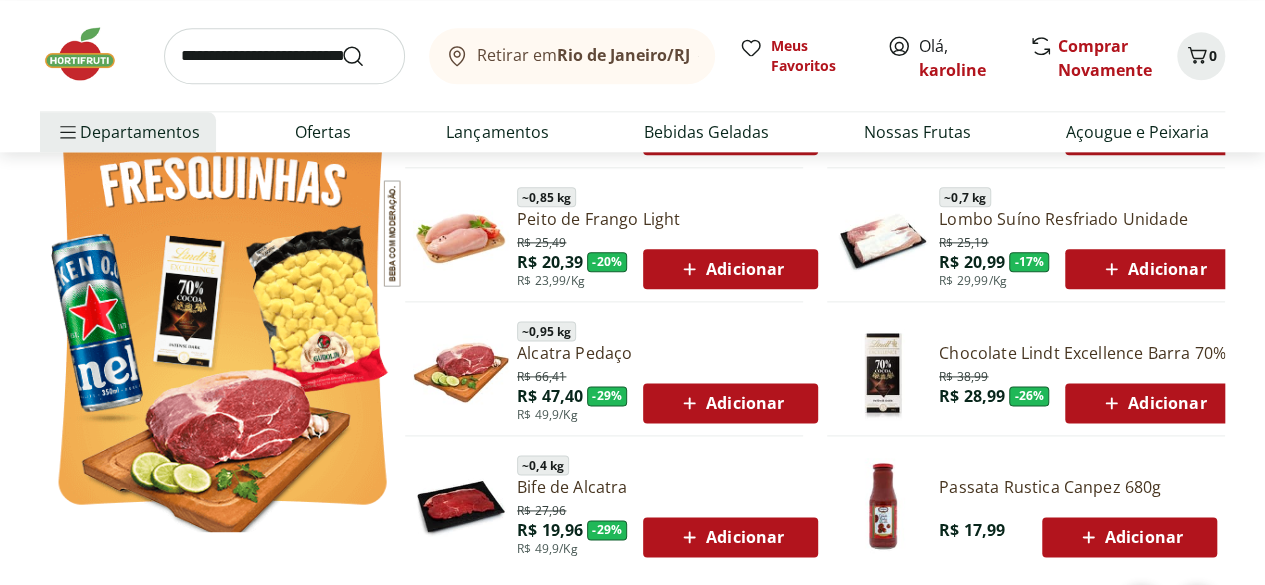 scroll, scrollTop: 1199, scrollLeft: 0, axis: vertical 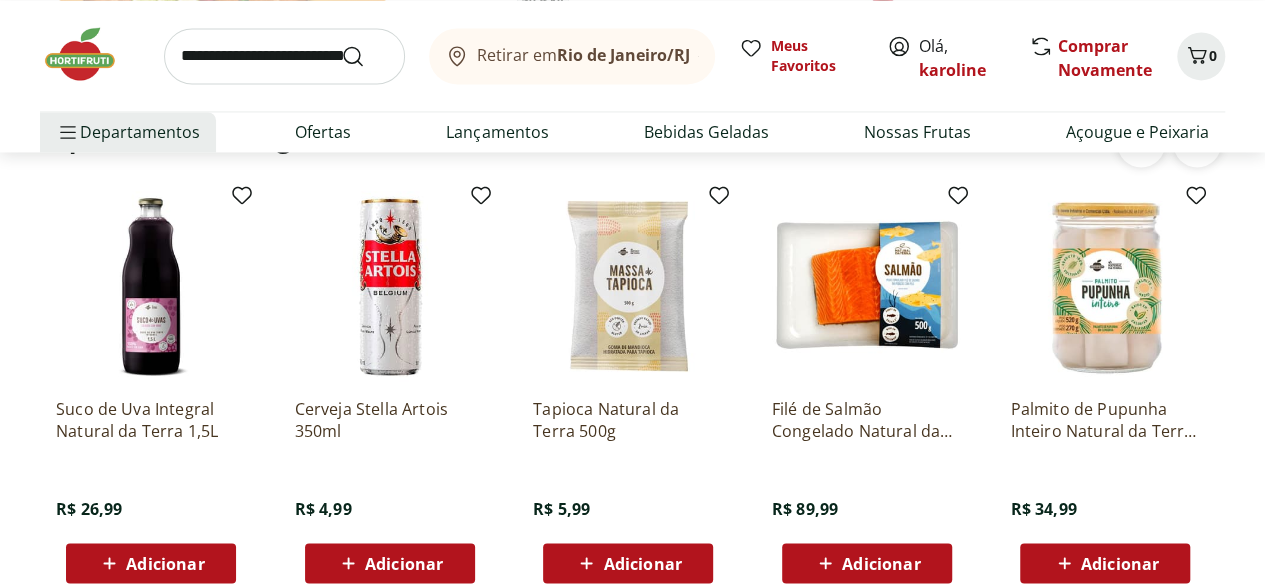 click at bounding box center [284, 56] 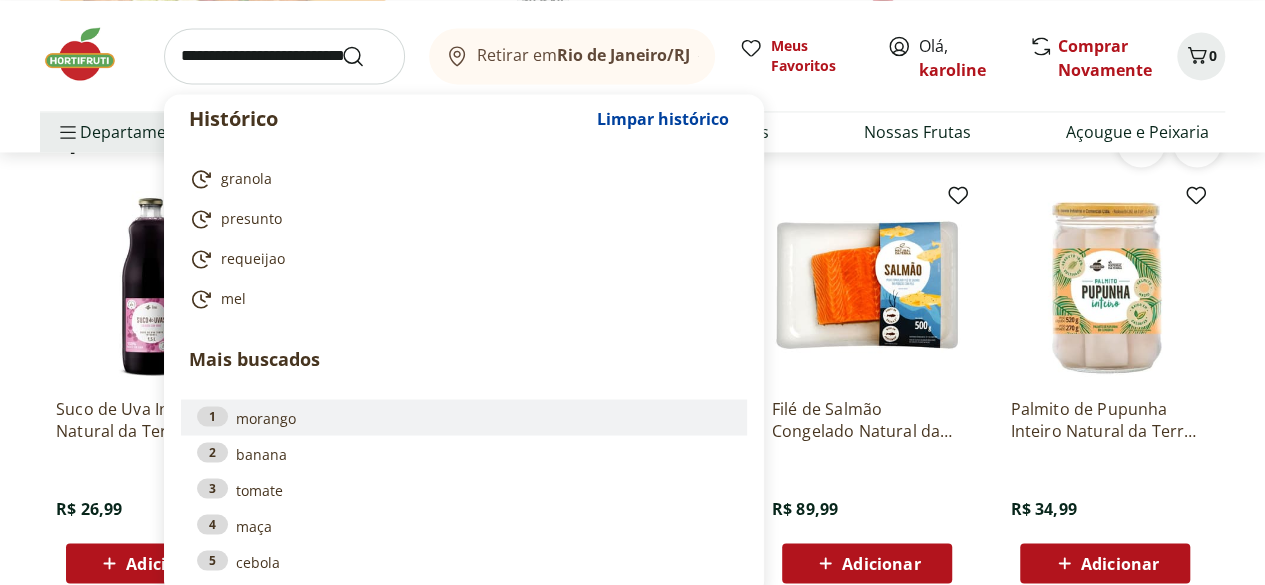 click on "1 morango" at bounding box center [464, 417] 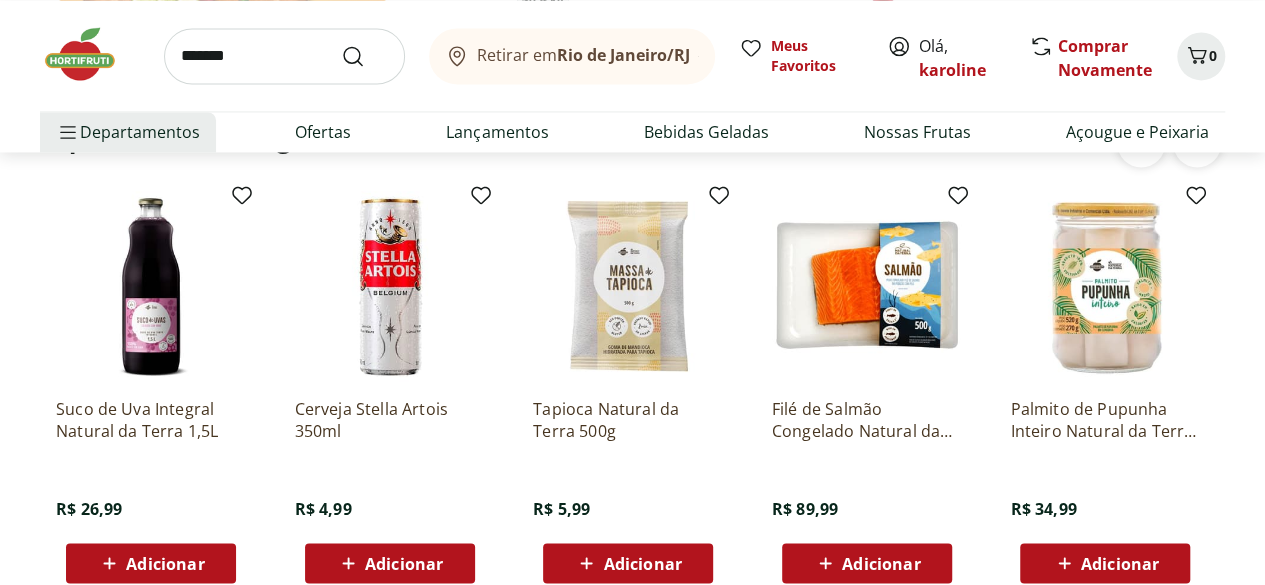 type on "*******" 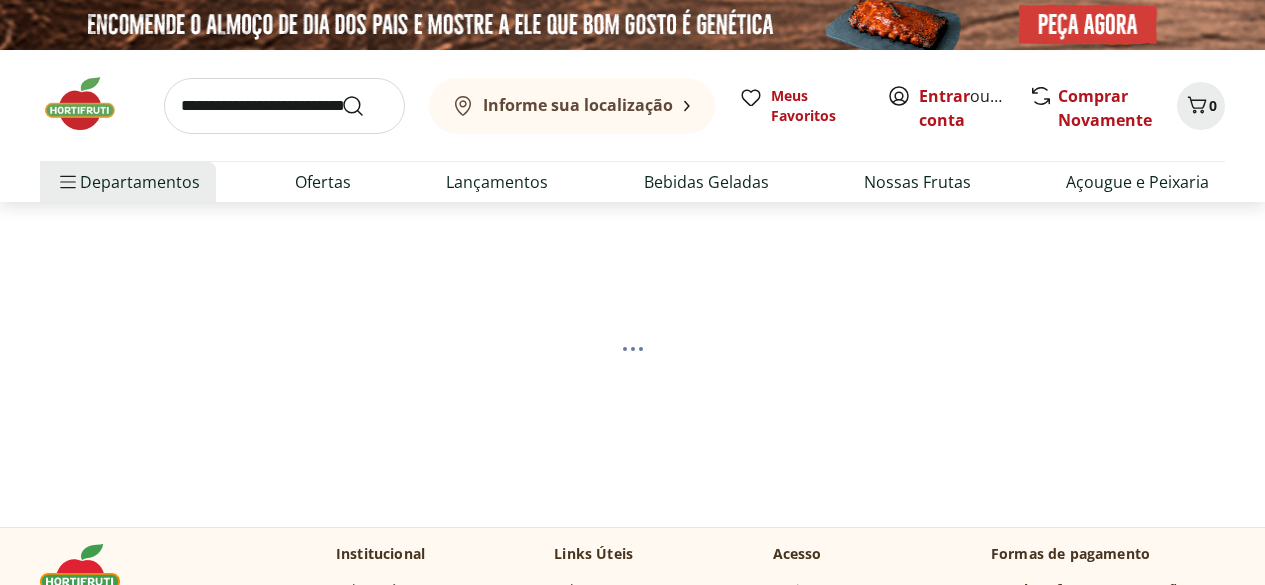 scroll, scrollTop: 0, scrollLeft: 0, axis: both 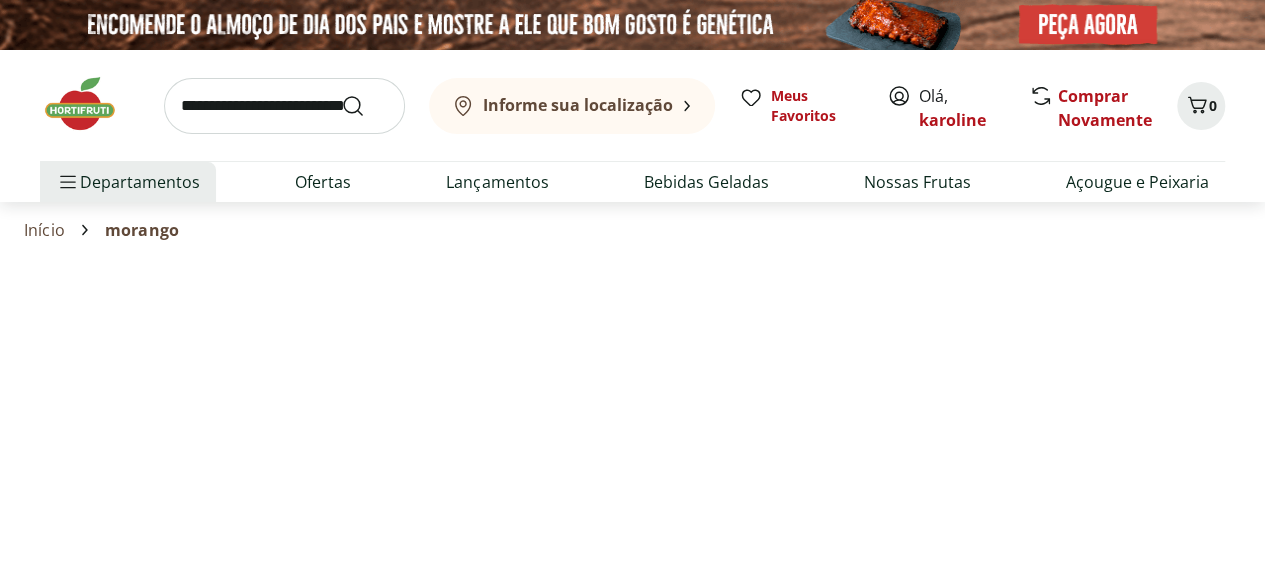 select on "**********" 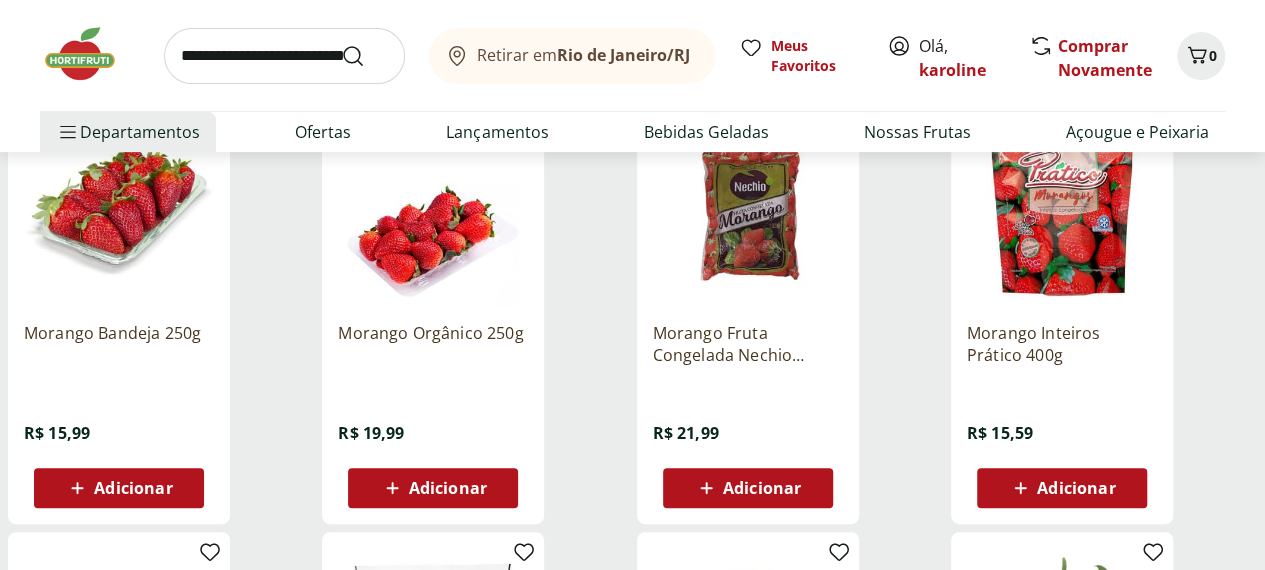 scroll, scrollTop: 292, scrollLeft: 0, axis: vertical 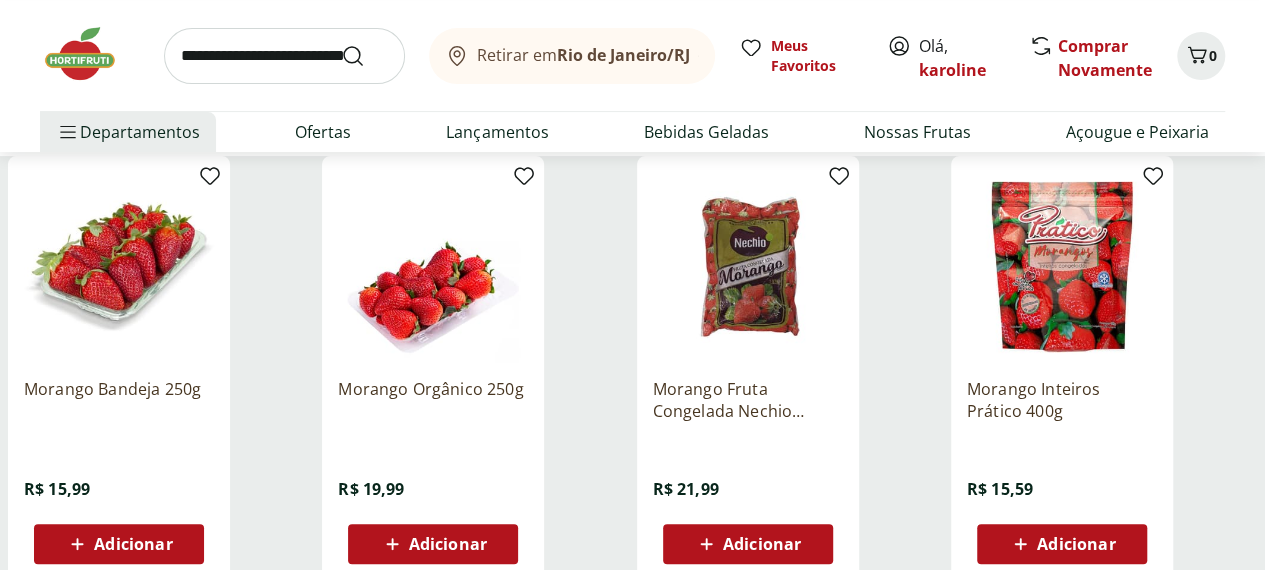 click at bounding box center [284, 56] 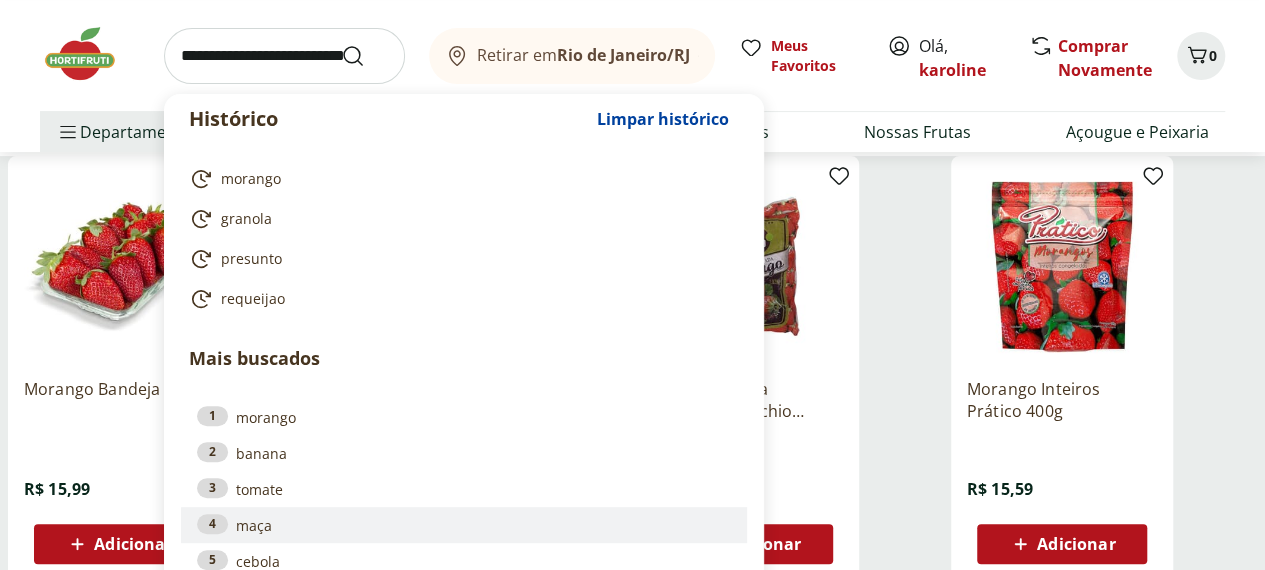 click on "4 maça" at bounding box center (464, 525) 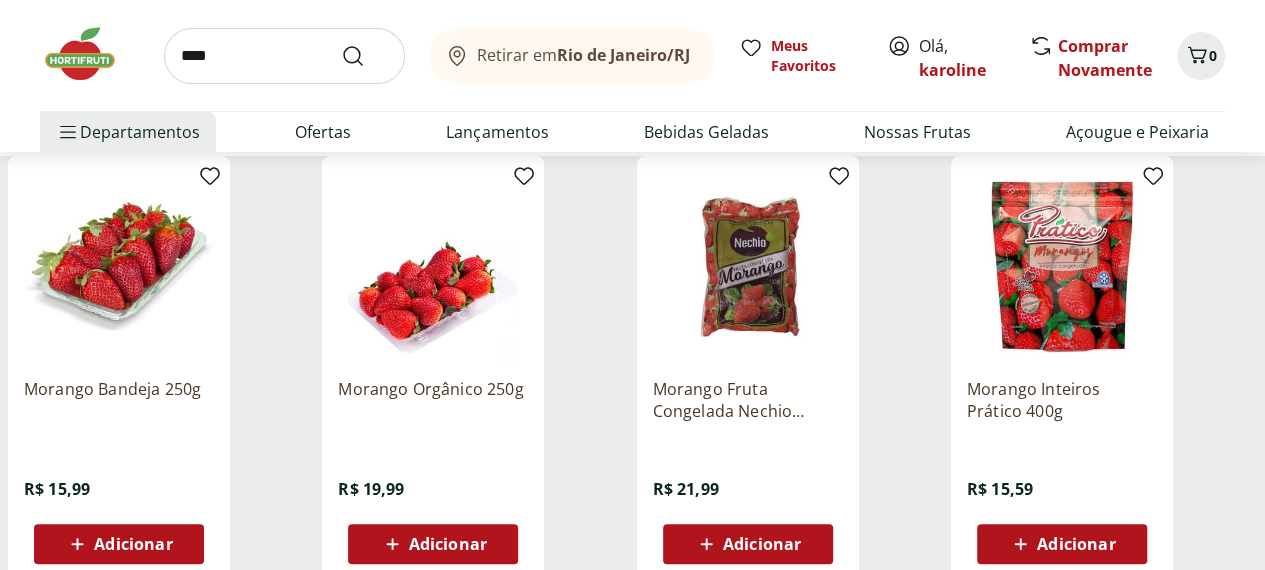 type on "****" 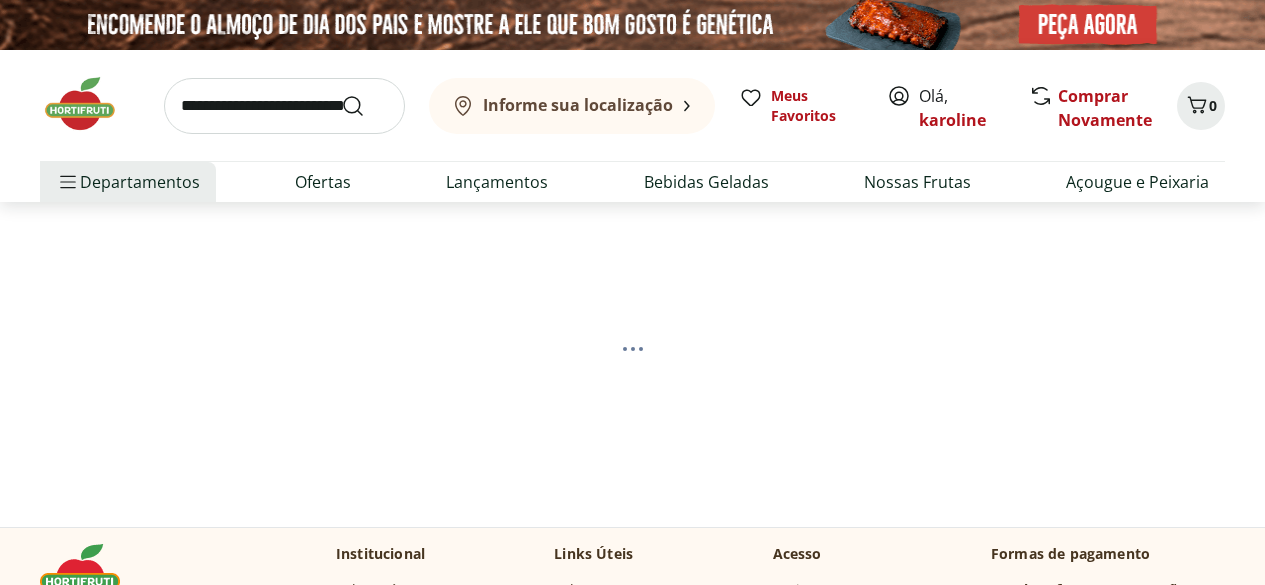 scroll, scrollTop: 0, scrollLeft: 0, axis: both 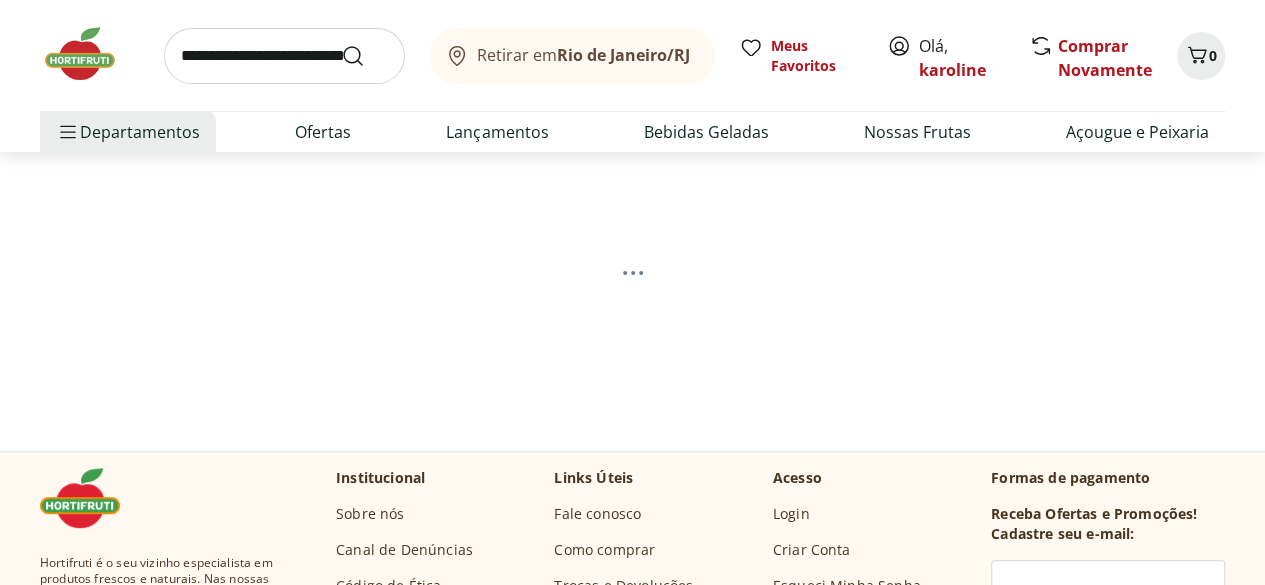 select on "**********" 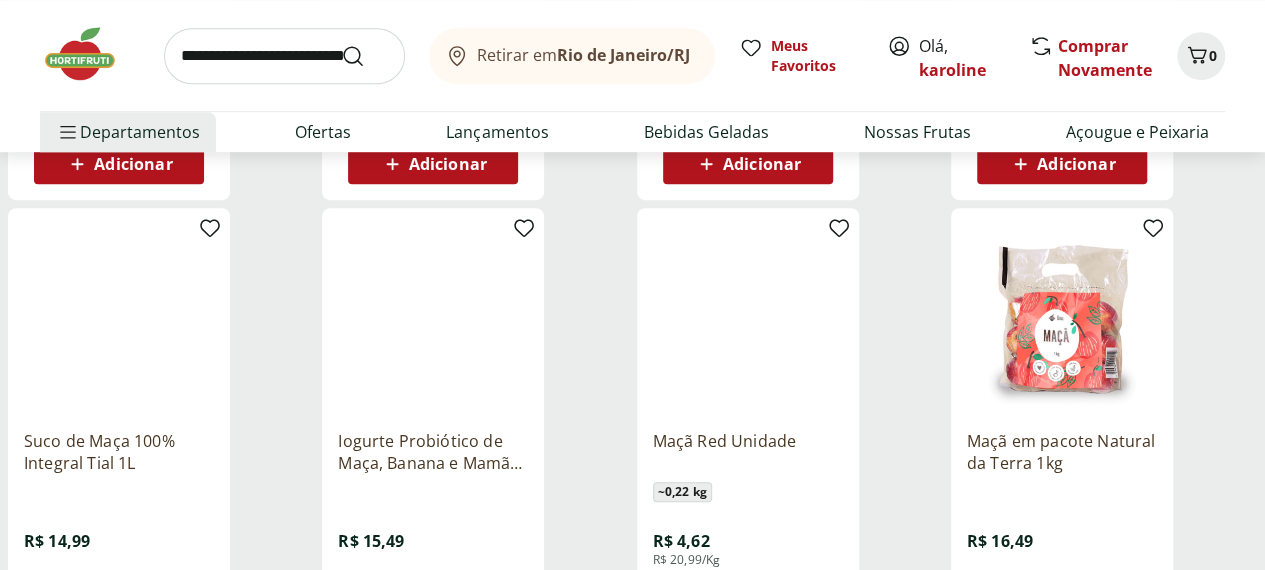 scroll, scrollTop: 674, scrollLeft: 0, axis: vertical 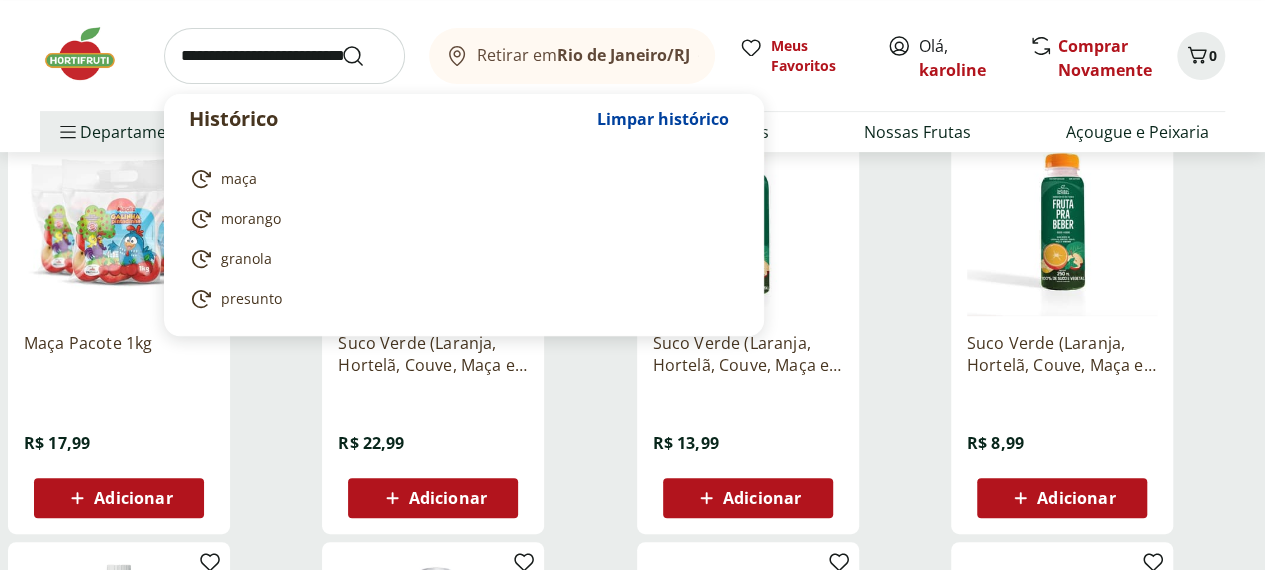 click at bounding box center [284, 56] 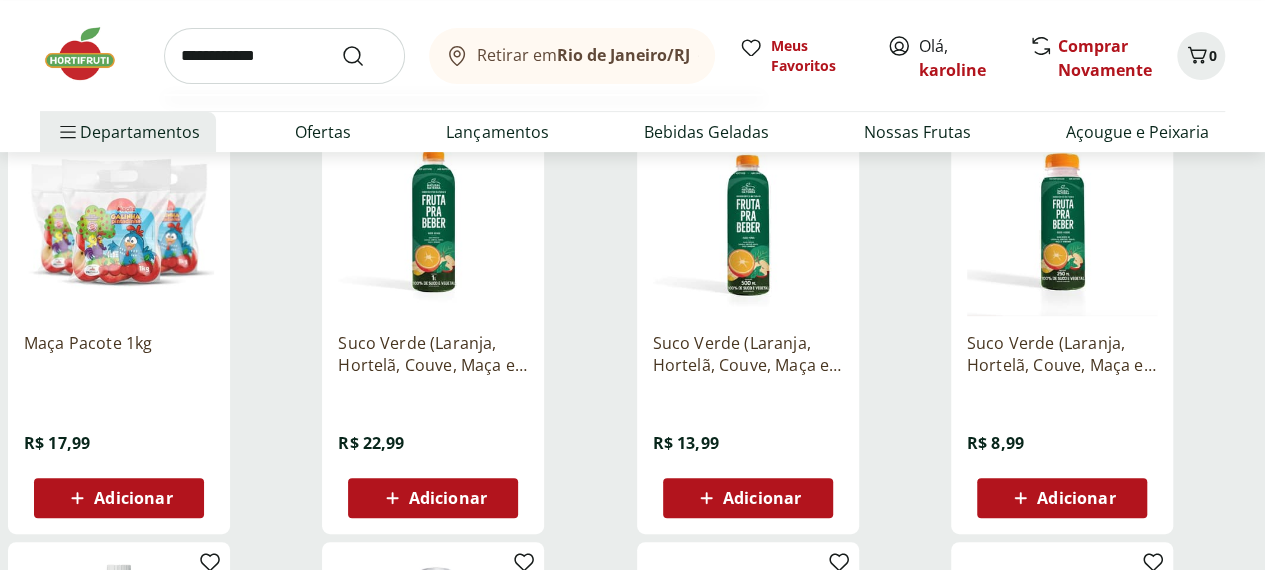 type on "**********" 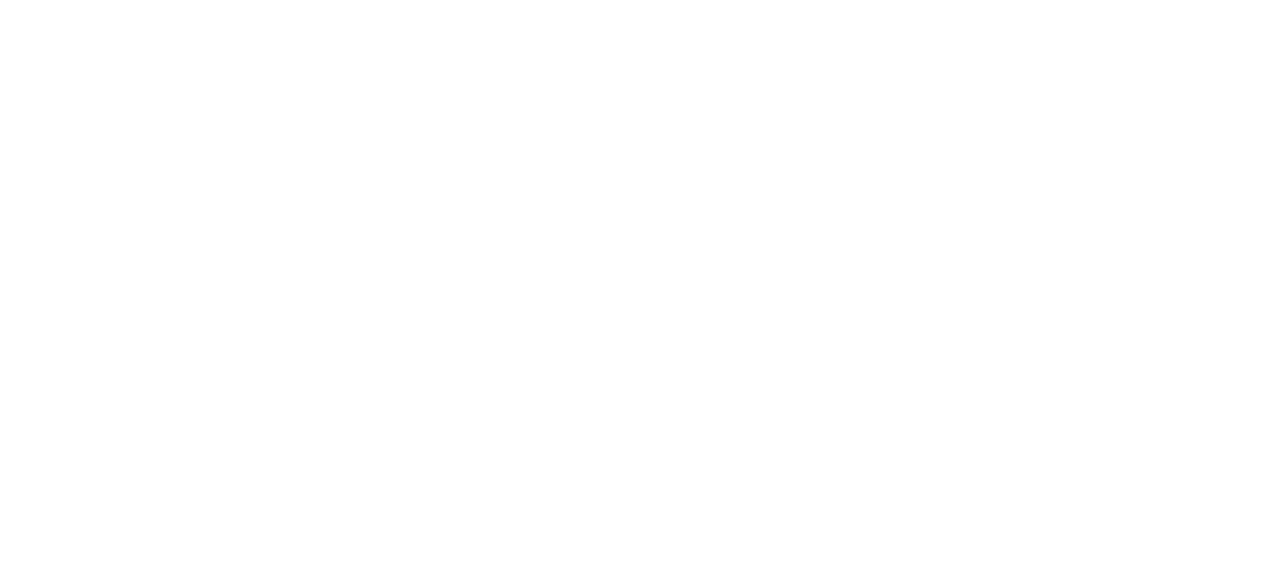 scroll, scrollTop: 0, scrollLeft: 0, axis: both 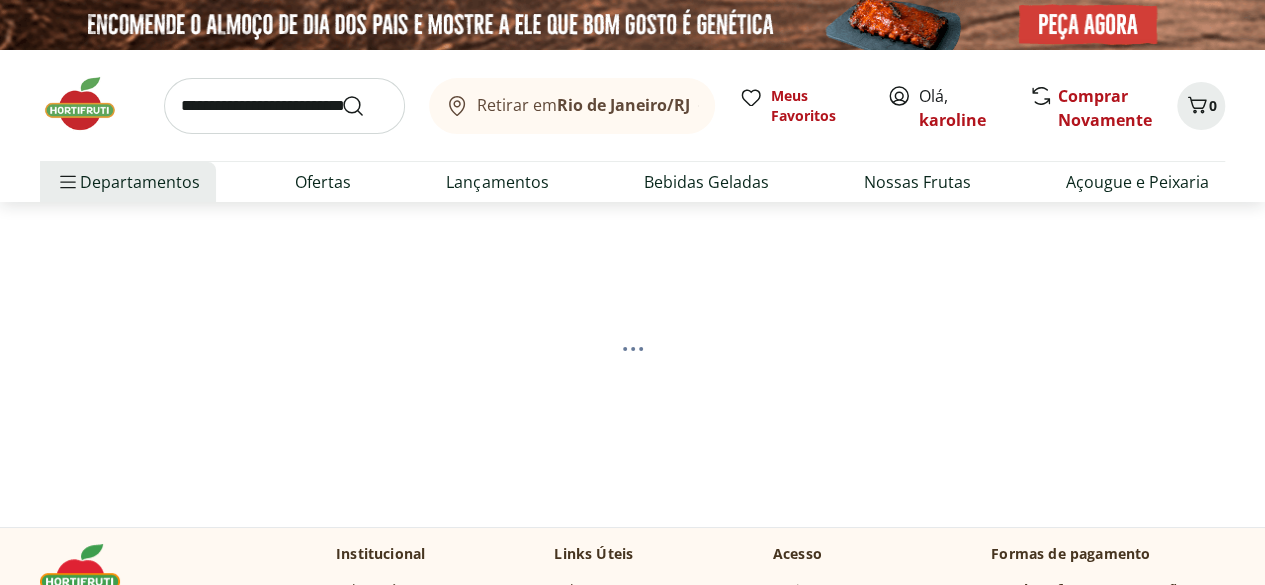 select on "**********" 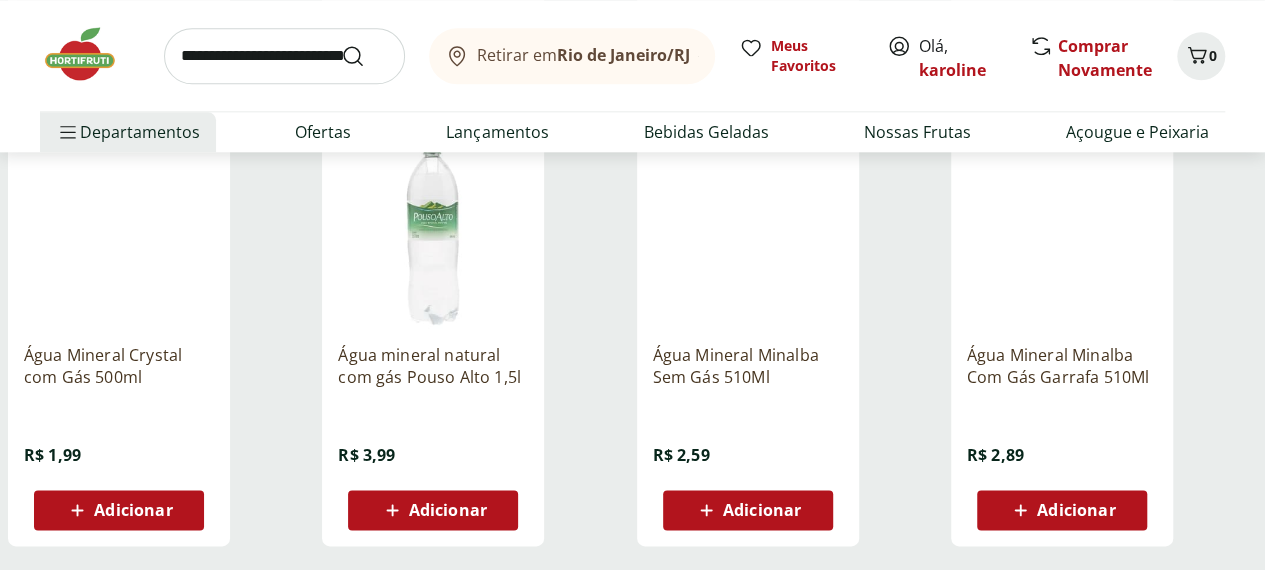 scroll, scrollTop: 1146, scrollLeft: 0, axis: vertical 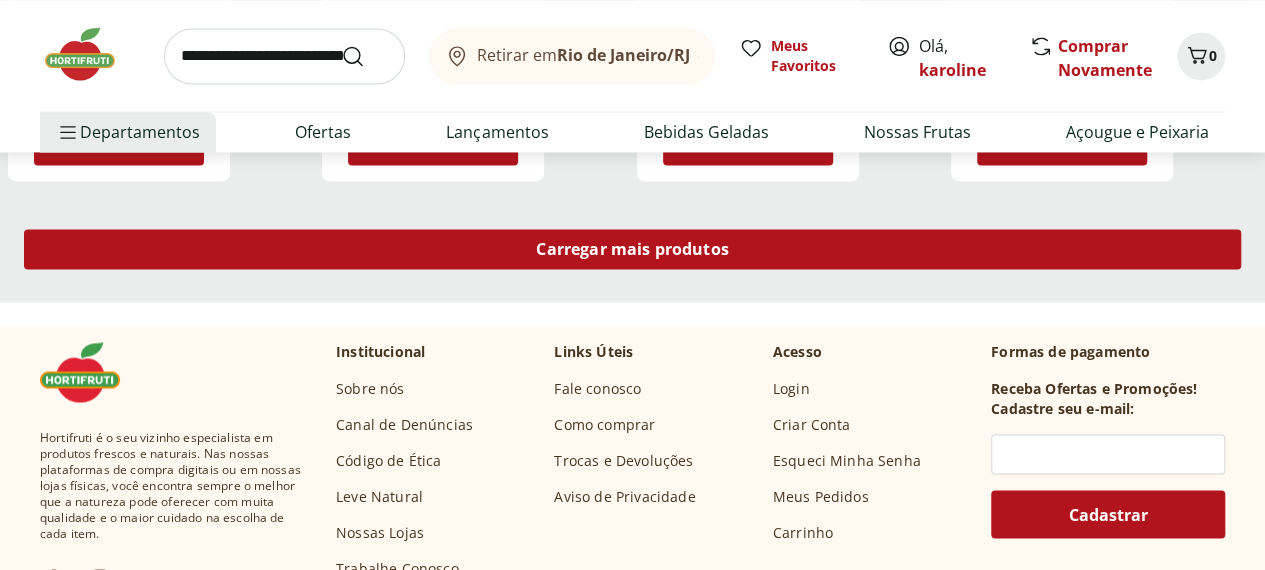 click on "Carregar mais produtos" at bounding box center (632, 249) 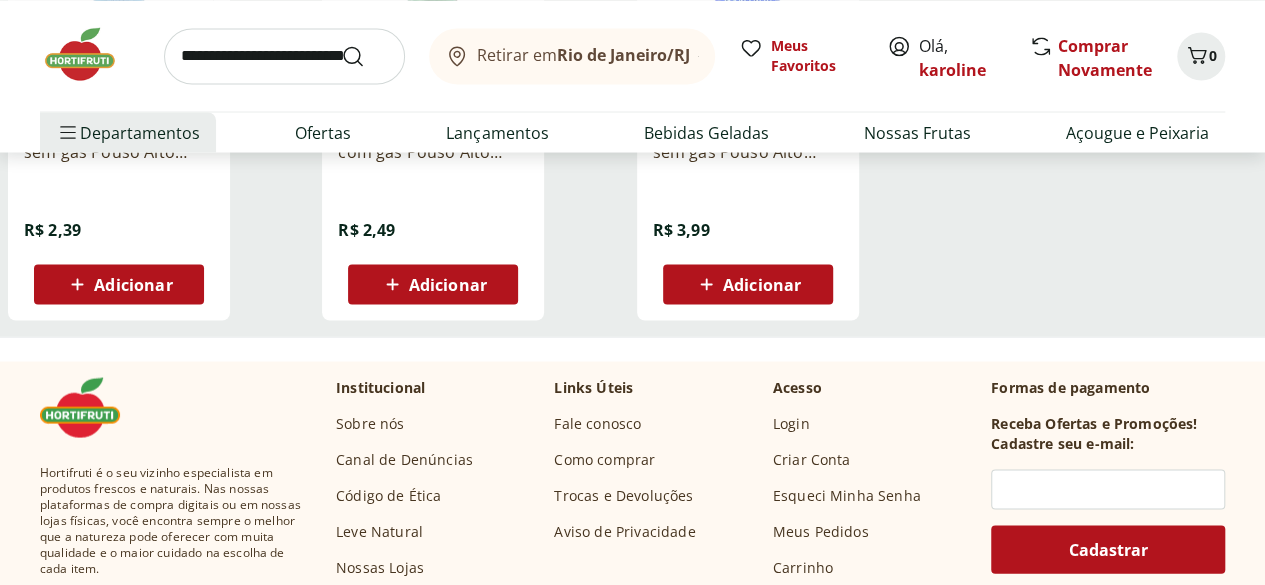 scroll, scrollTop: 1816, scrollLeft: 0, axis: vertical 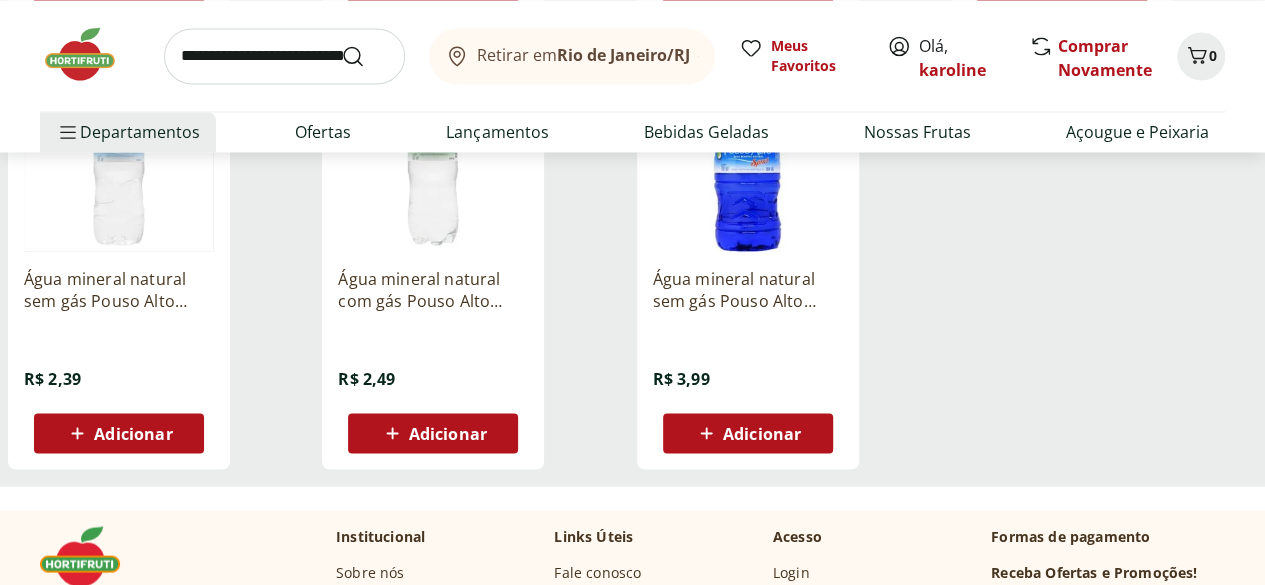 click at bounding box center [119, 156] 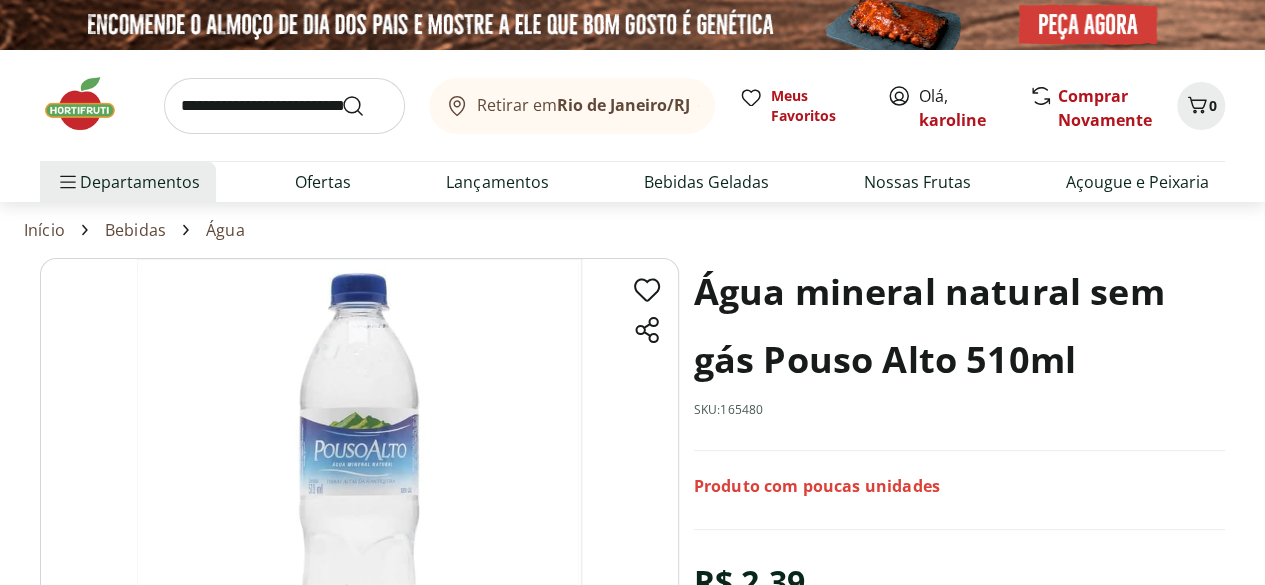 scroll, scrollTop: 1657, scrollLeft: 0, axis: vertical 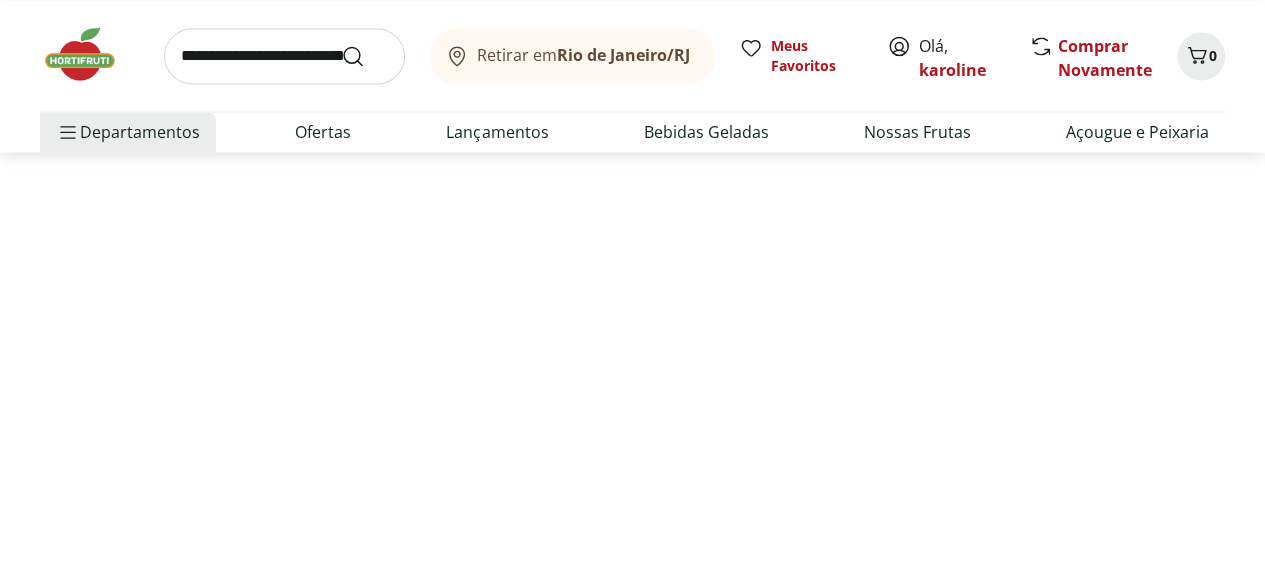 select on "**********" 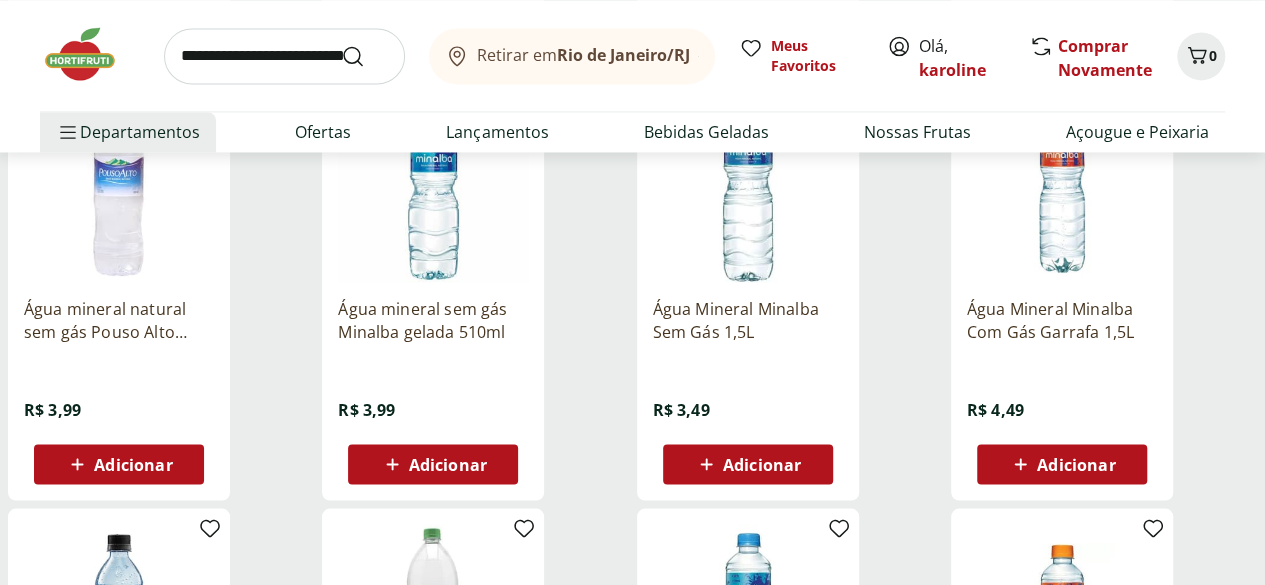 scroll, scrollTop: 1592, scrollLeft: 0, axis: vertical 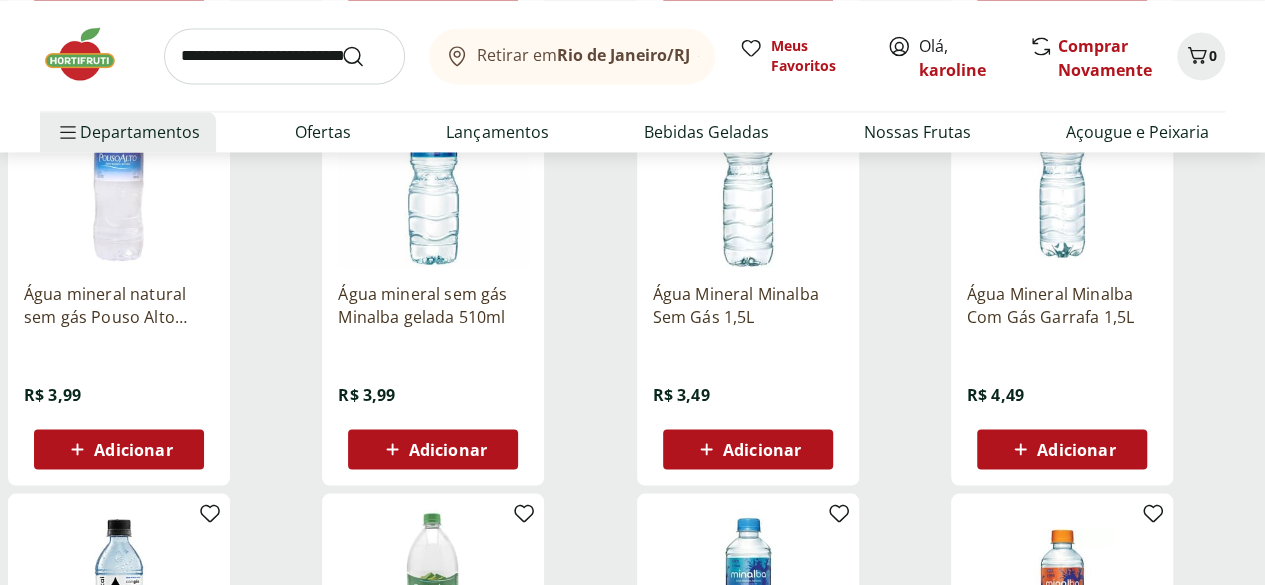 click 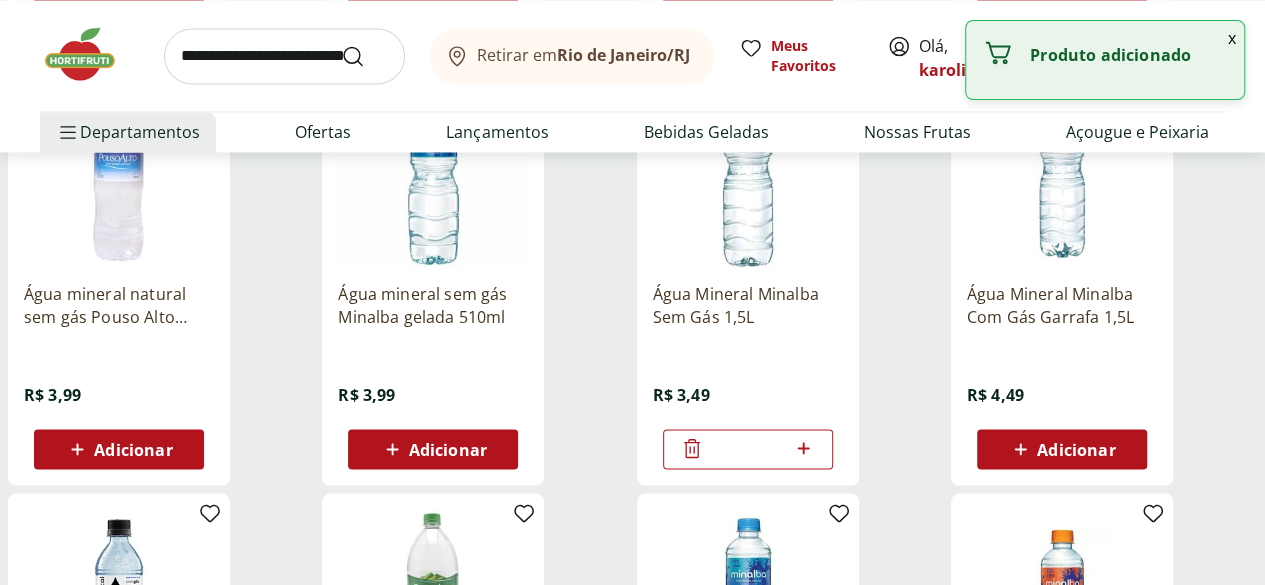 click 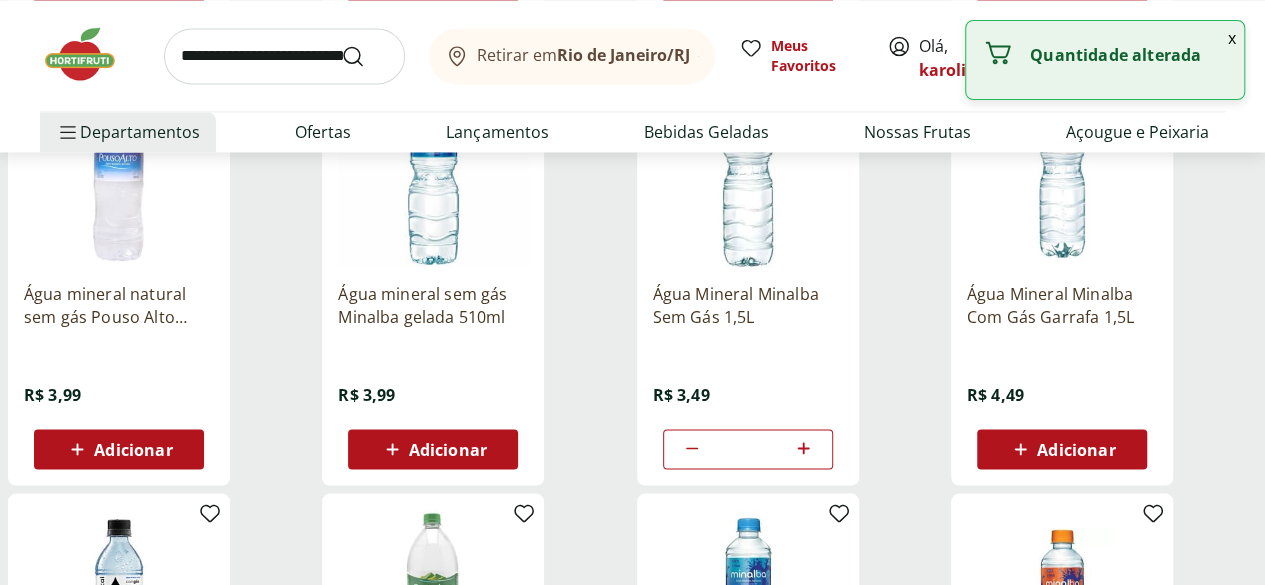 click 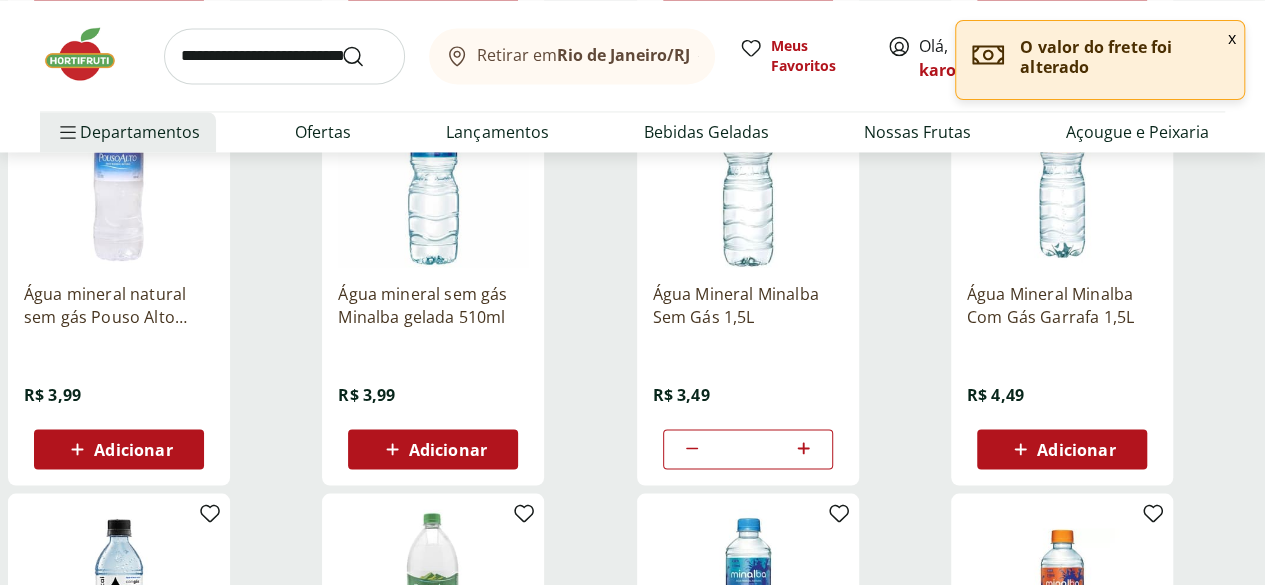 click on "x" at bounding box center (1232, 38) 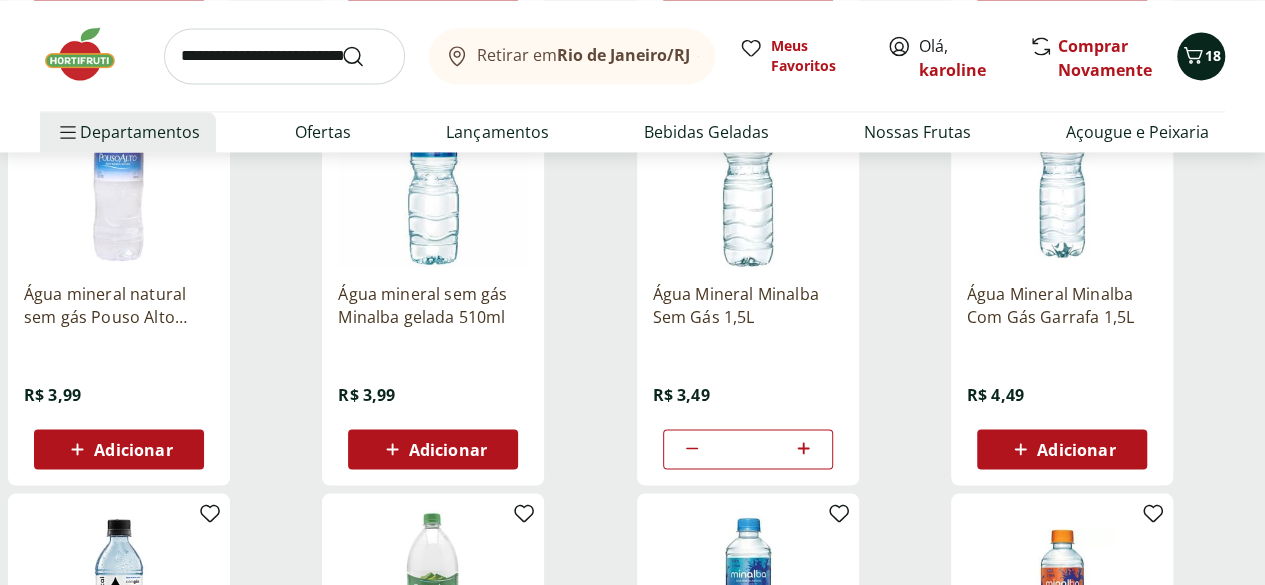 click on "18" at bounding box center [1213, 55] 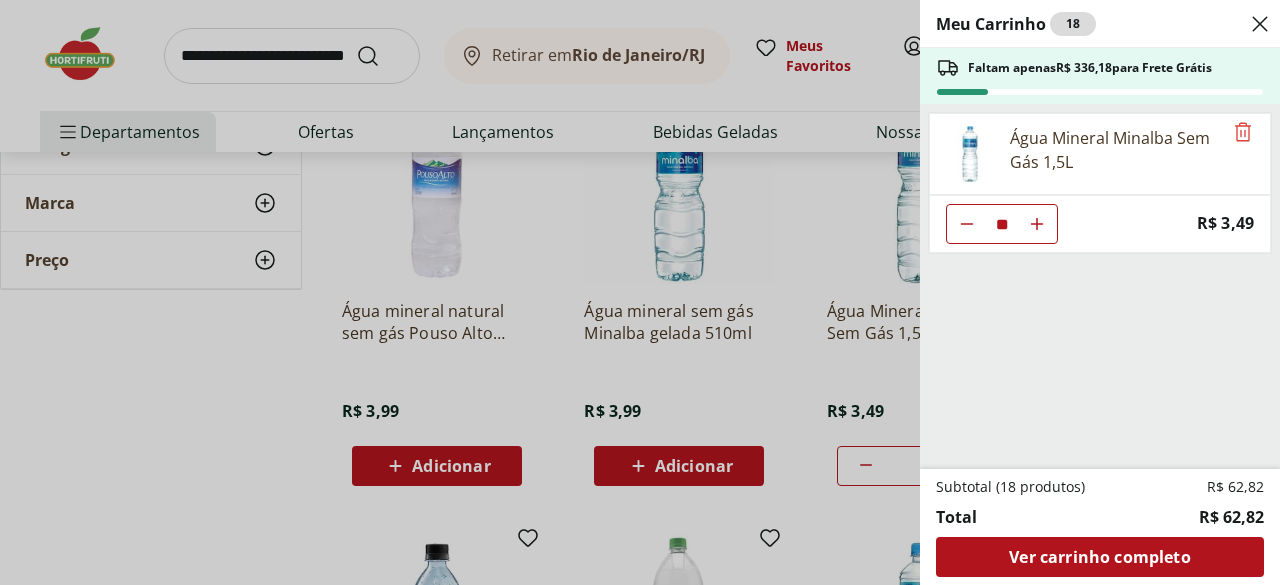 click on "Meu Carrinho 18 Faltam apenas  R$ 336,18  para Frete Grátis Água Mineral Minalba Sem Gás 1,5L ** Price: R$ 3,49 Subtotal (18 produtos) R$ 62,82 Total R$ 62,82 Ver carrinho completo" at bounding box center [640, 292] 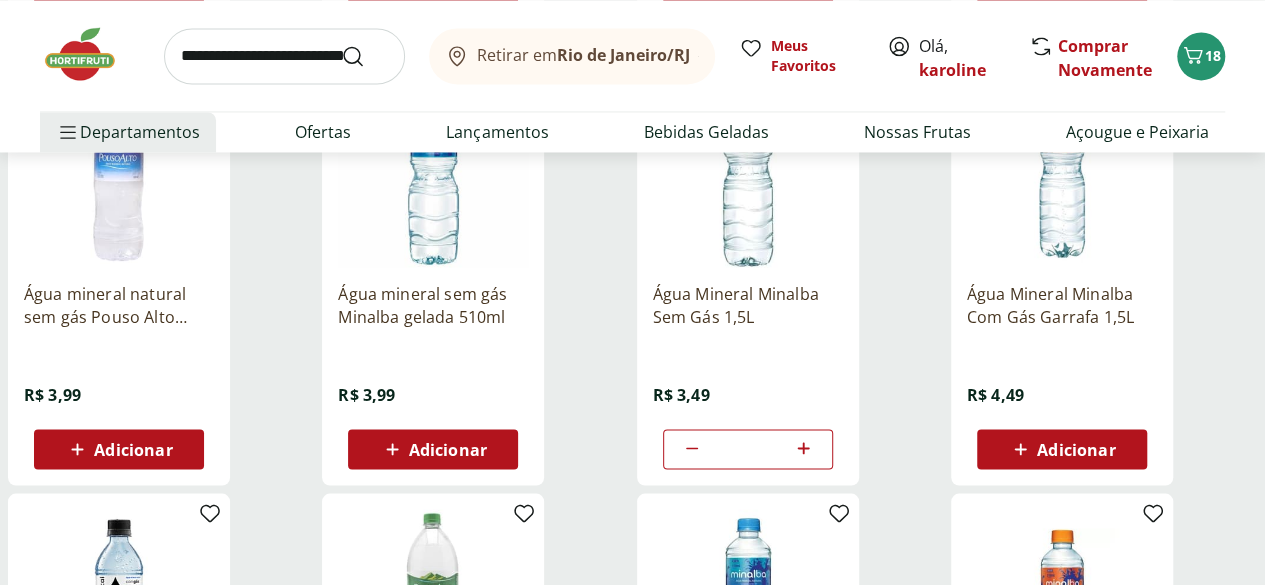 click at bounding box center (90, 54) 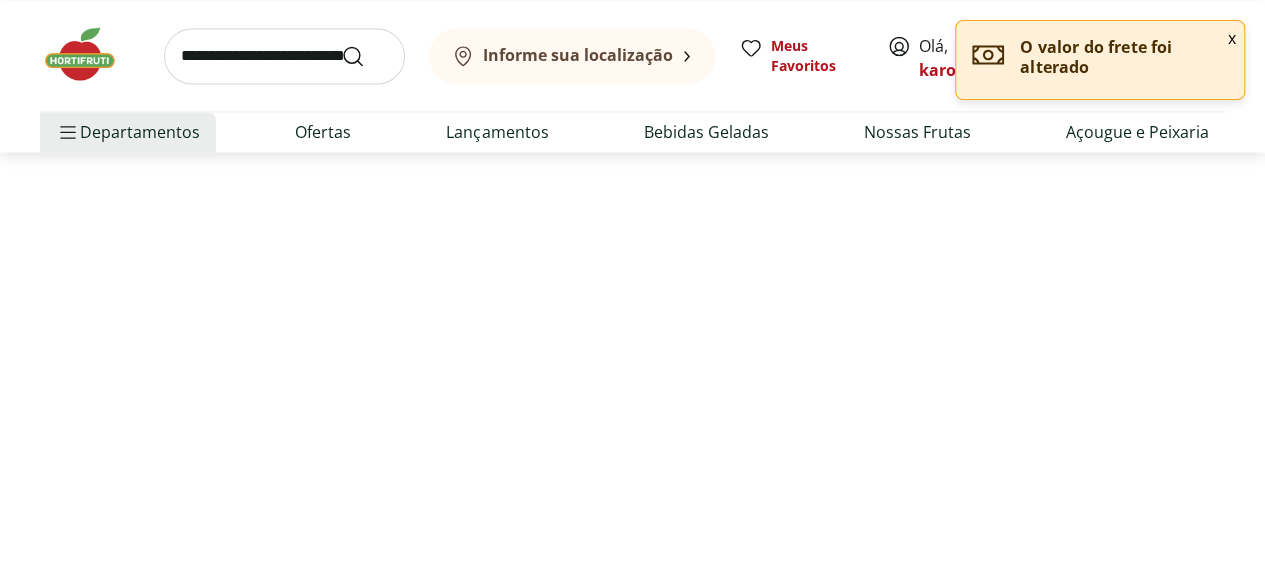 scroll, scrollTop: 0, scrollLeft: 0, axis: both 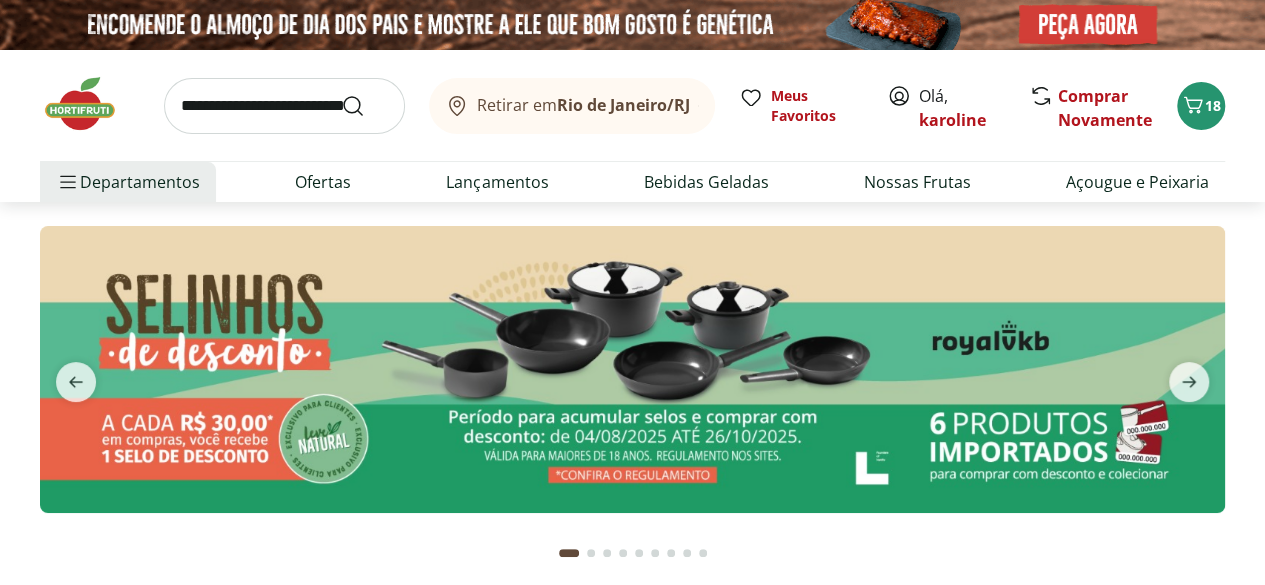click at bounding box center (632, 369) 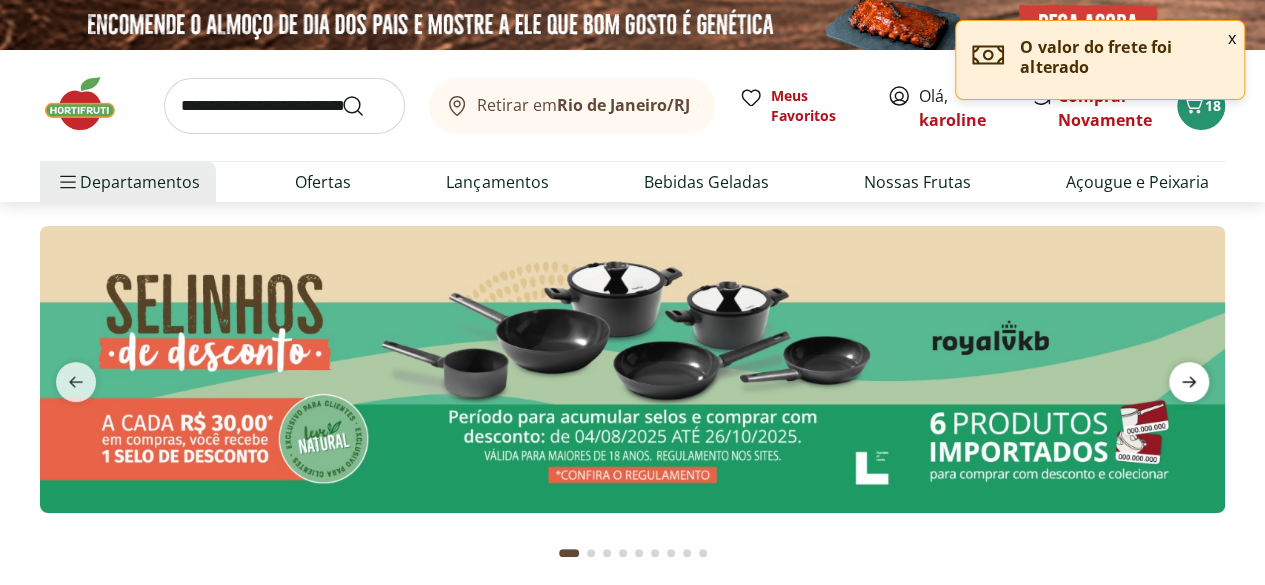 click 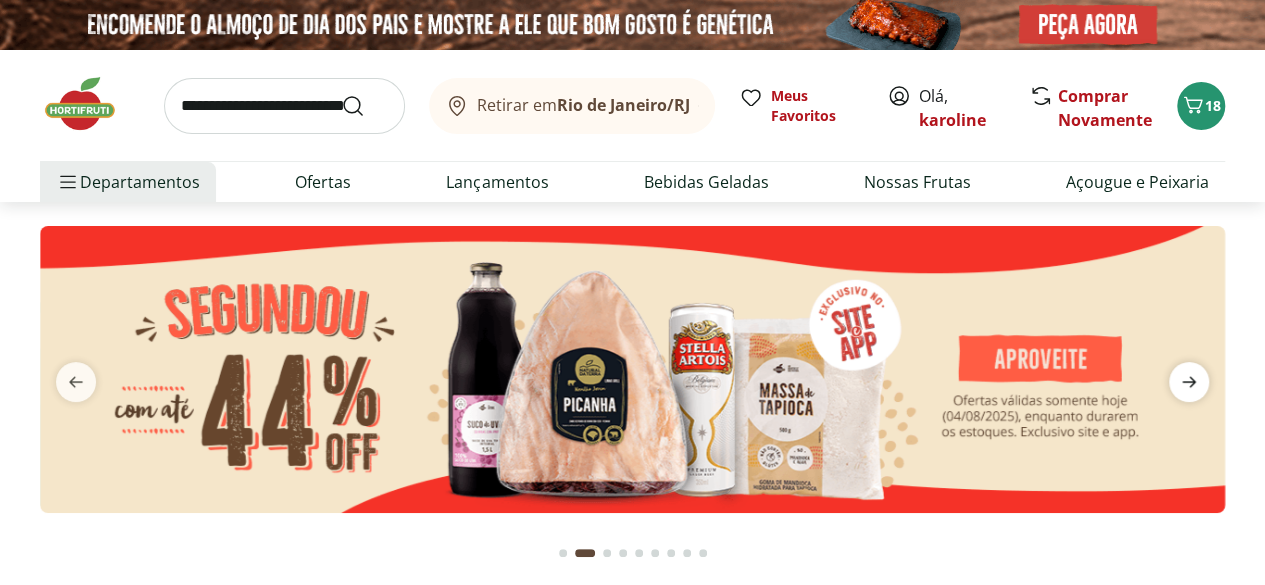 click 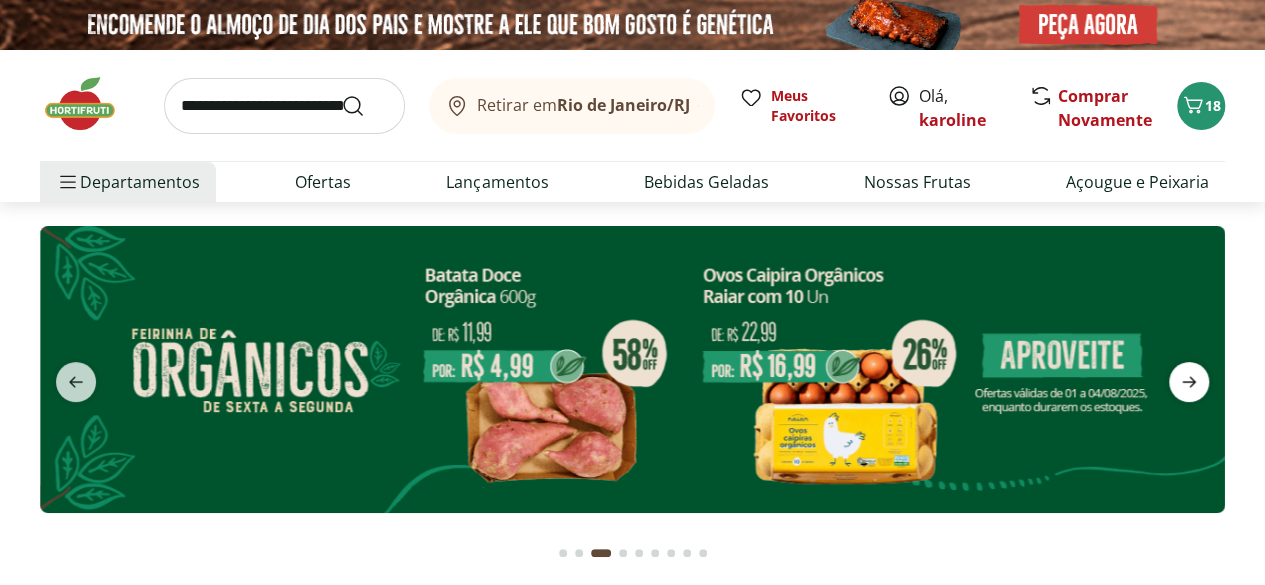 click 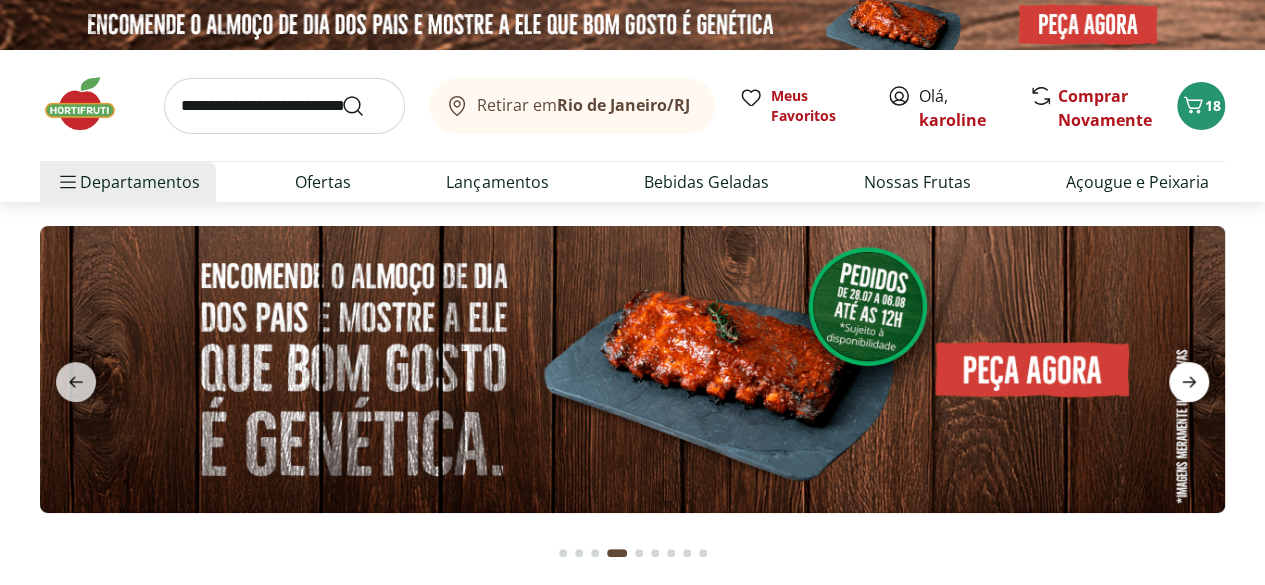 click 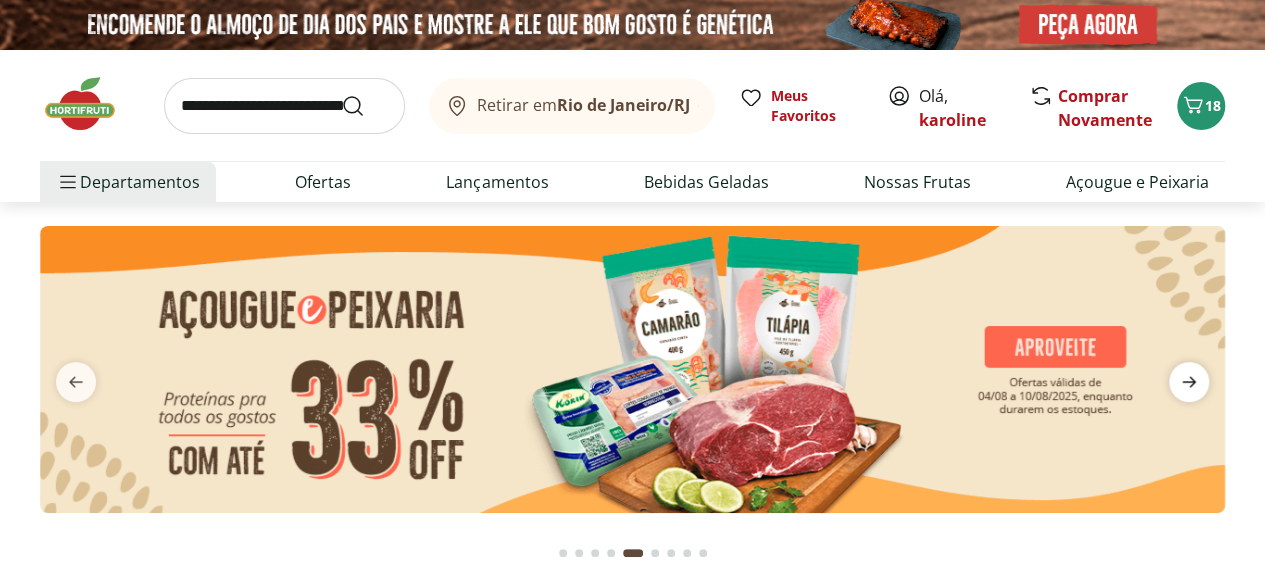 click 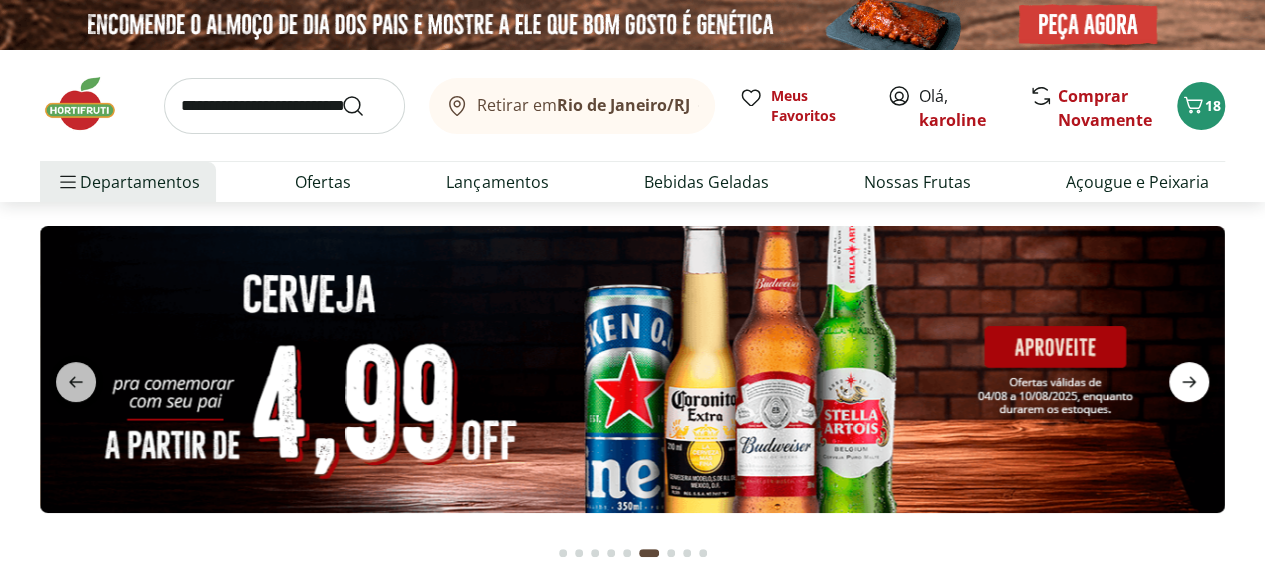 click 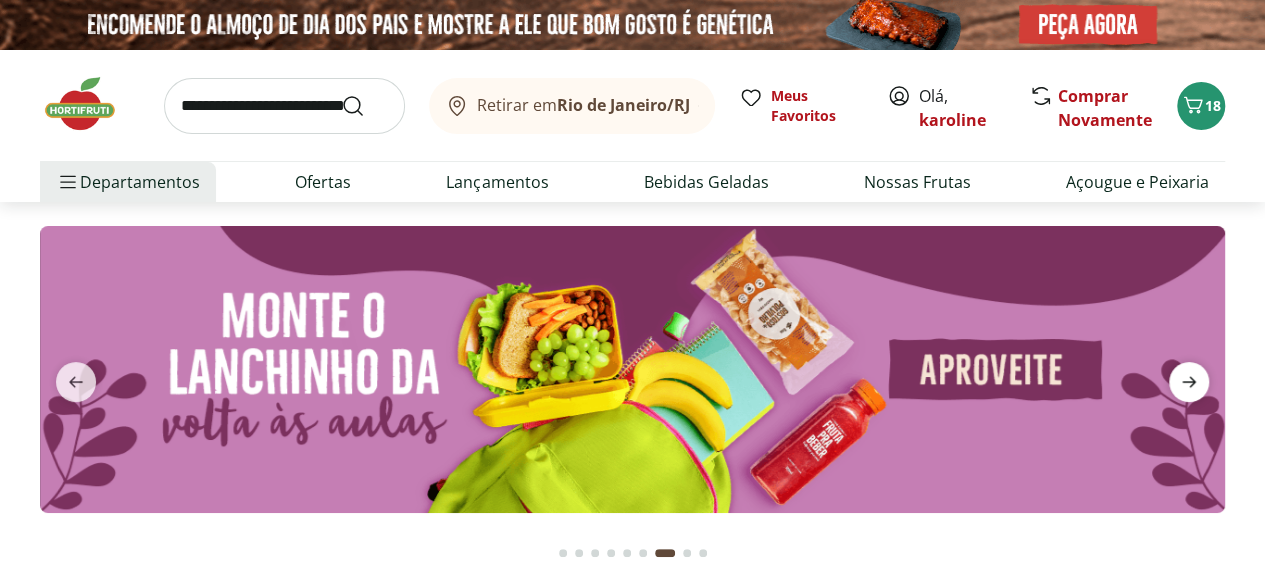 click 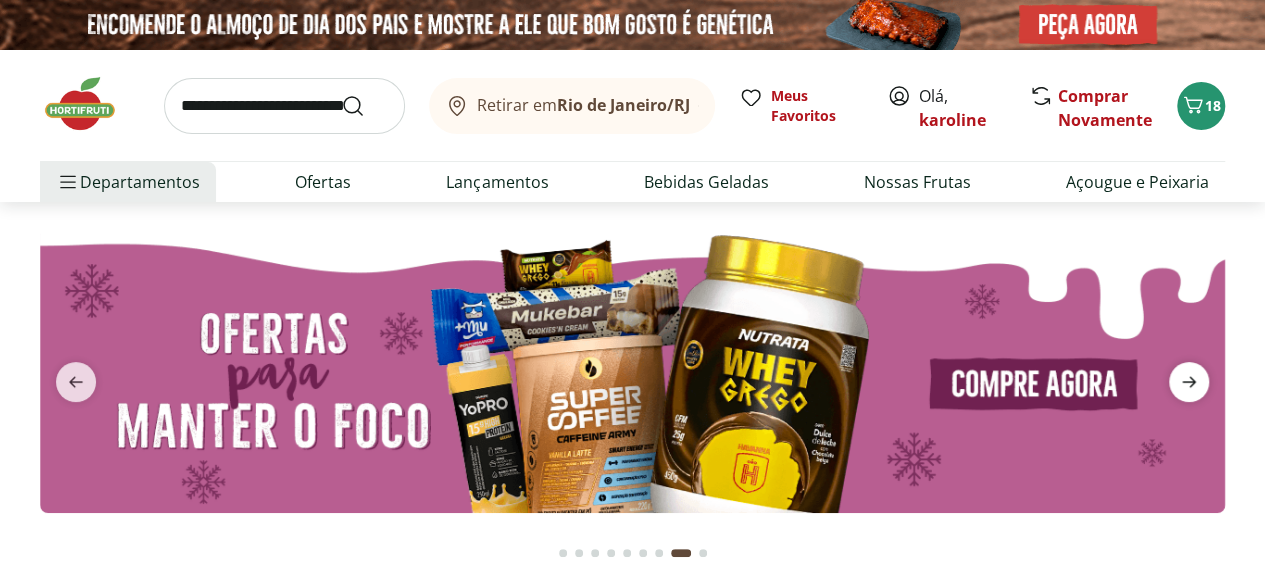click 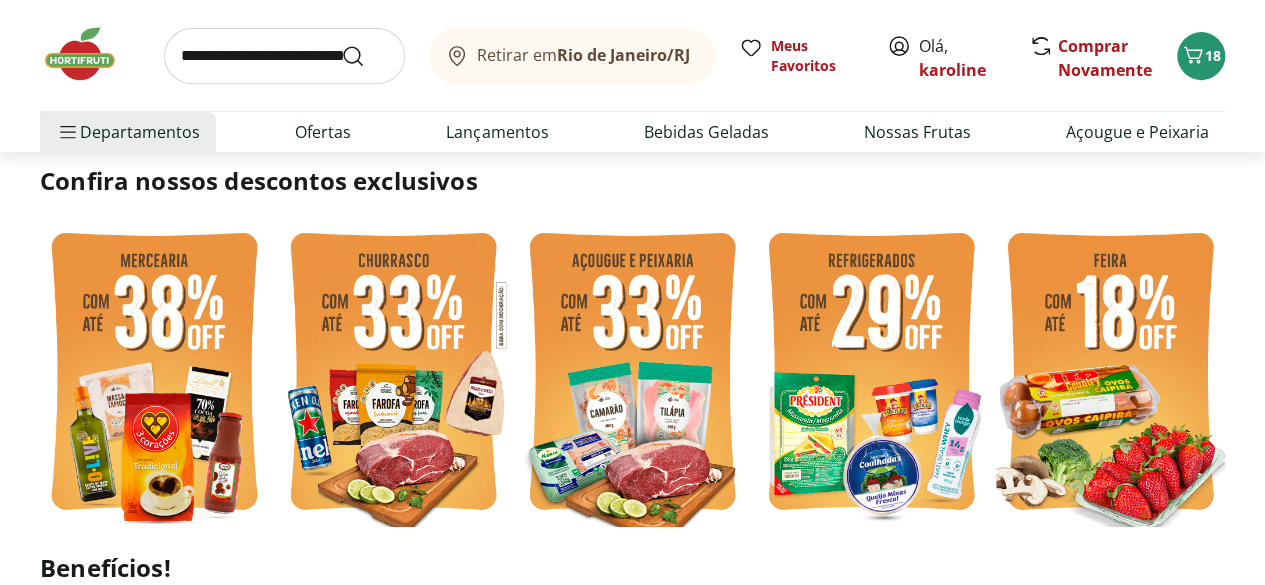 scroll, scrollTop: 415, scrollLeft: 0, axis: vertical 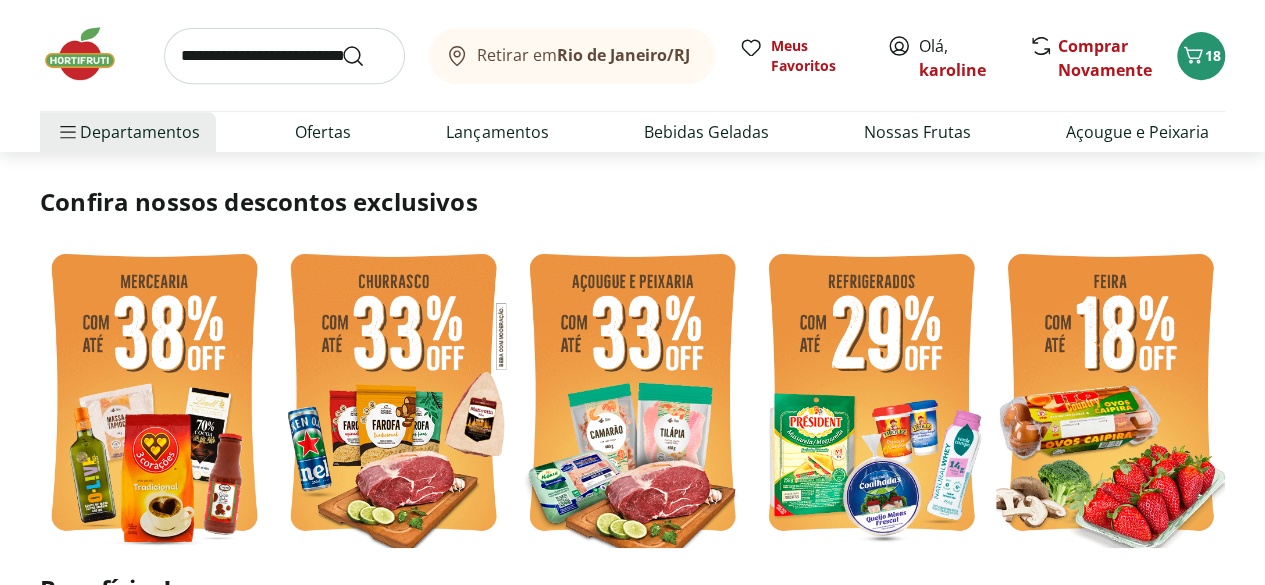 click at bounding box center (871, 395) 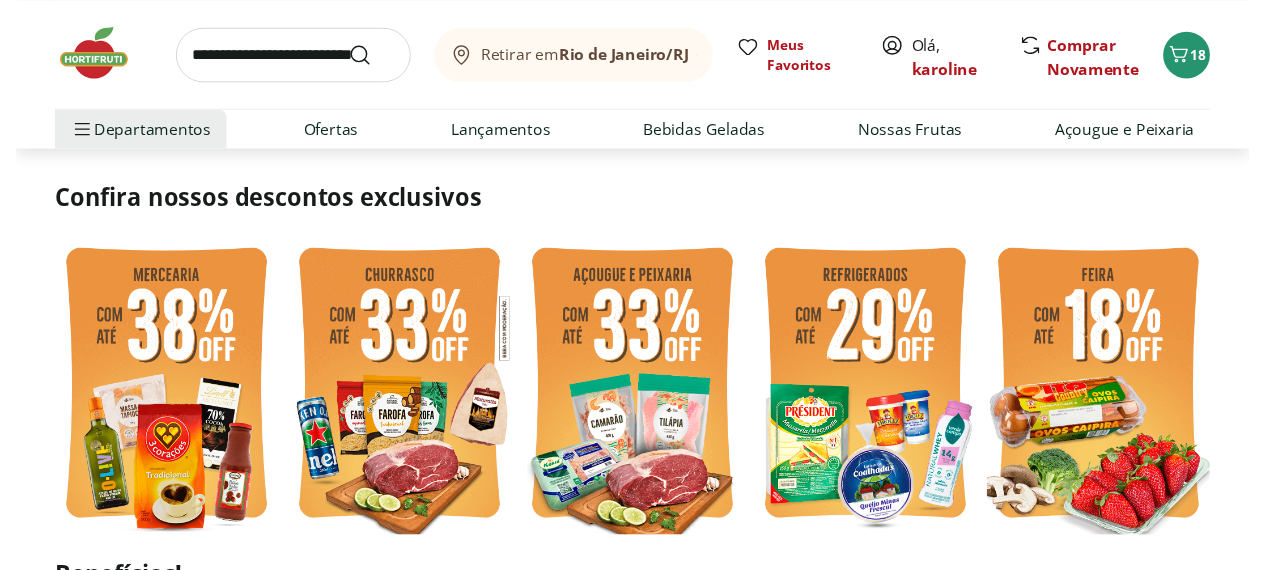 scroll, scrollTop: 0, scrollLeft: 0, axis: both 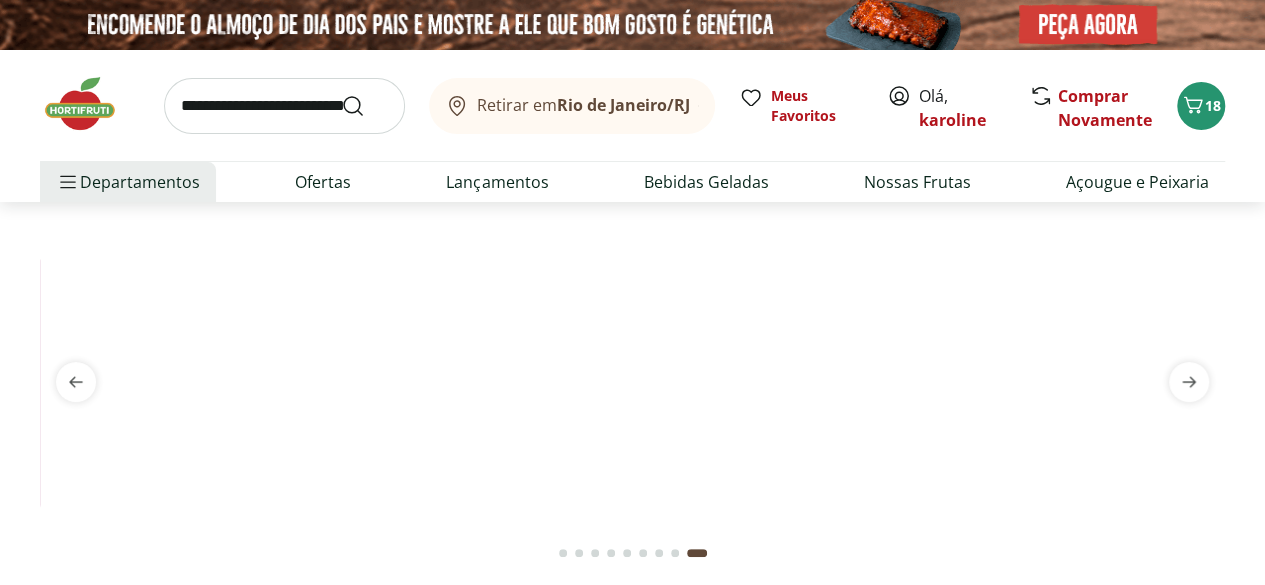 select on "**********" 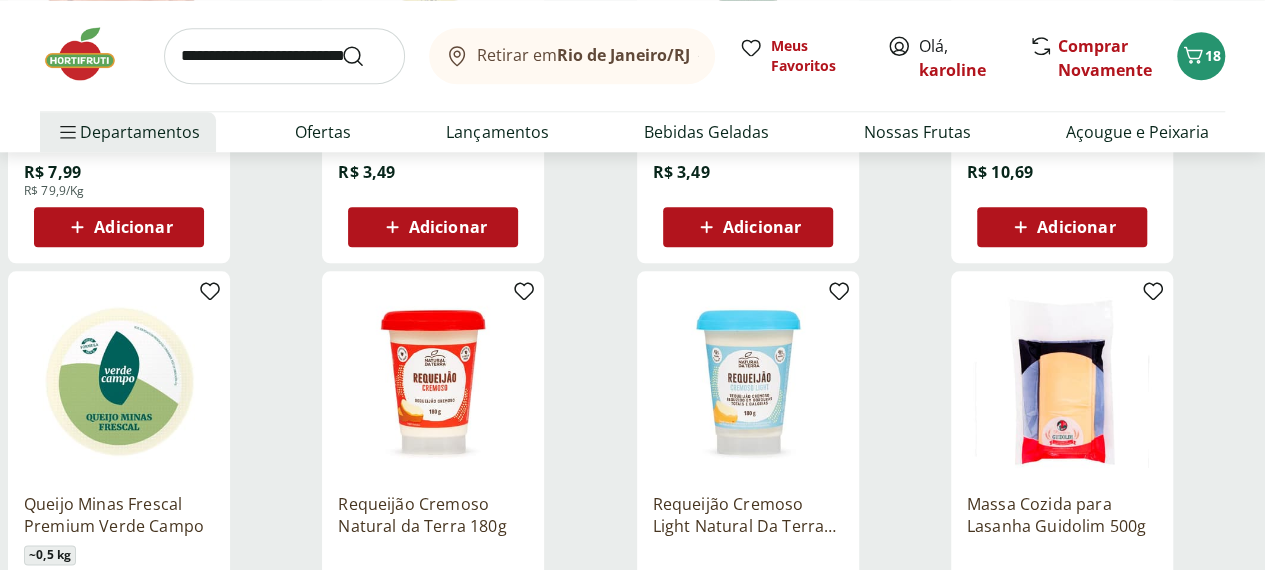 scroll, scrollTop: 1014, scrollLeft: 0, axis: vertical 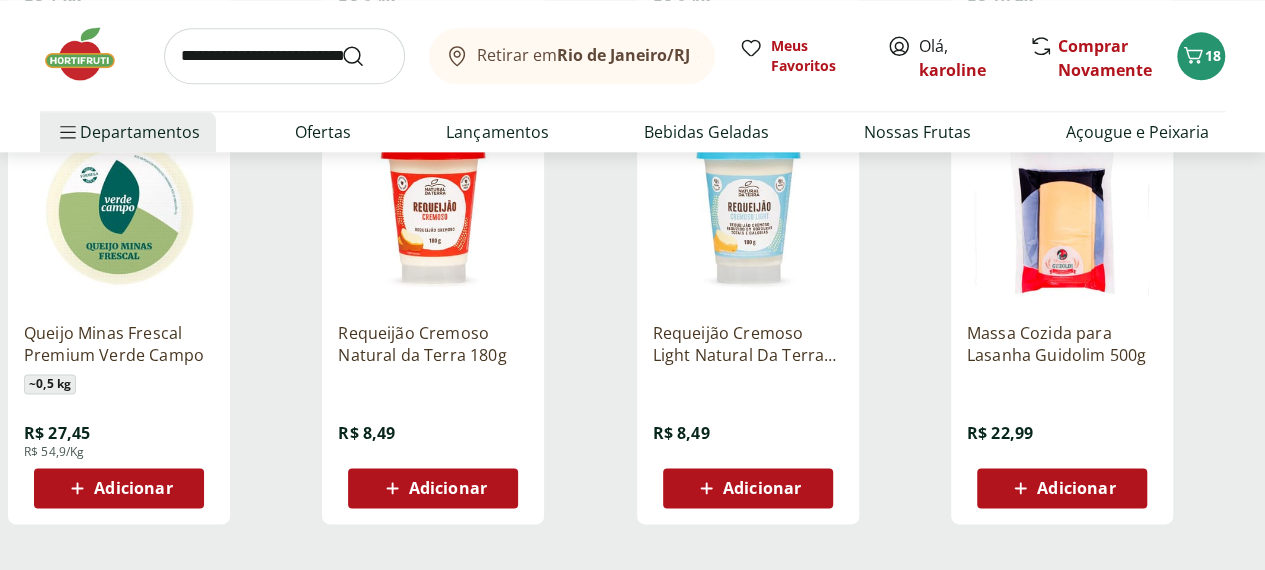 click on "Carregar mais produtos" at bounding box center [632, 592] 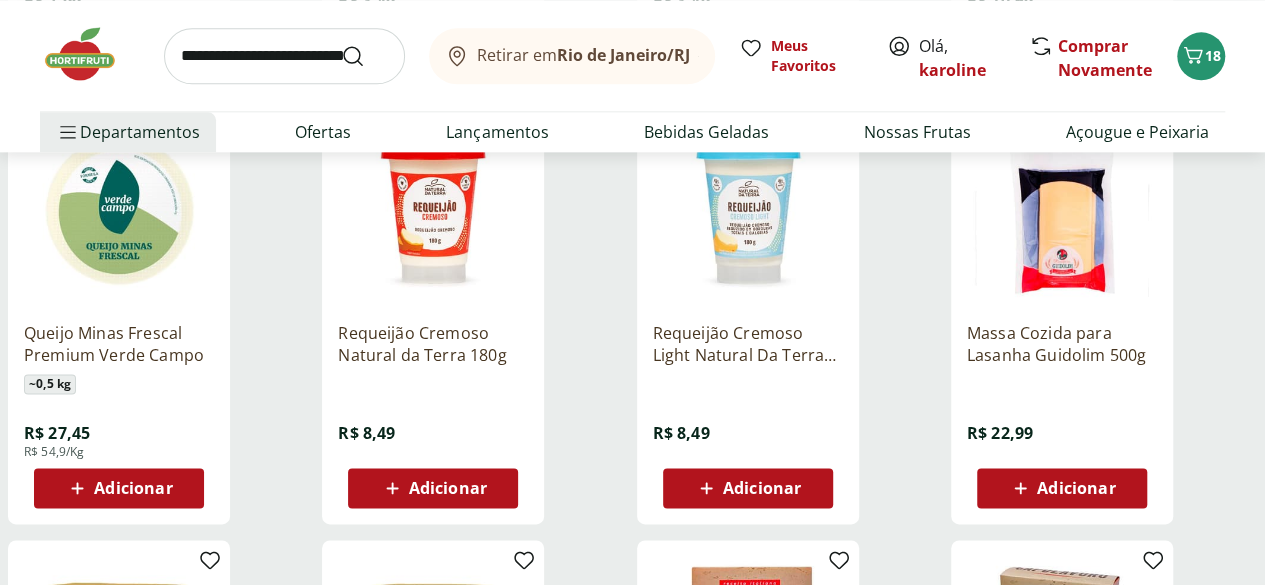 click on "Adicionar" at bounding box center (748, 488) 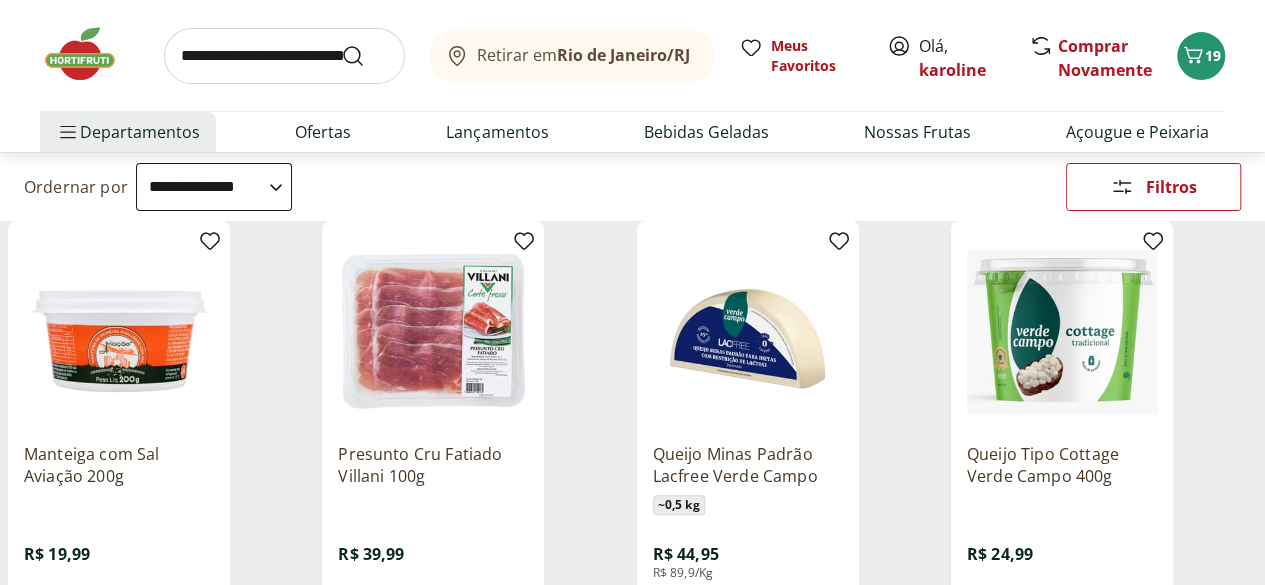 scroll, scrollTop: 104, scrollLeft: 0, axis: vertical 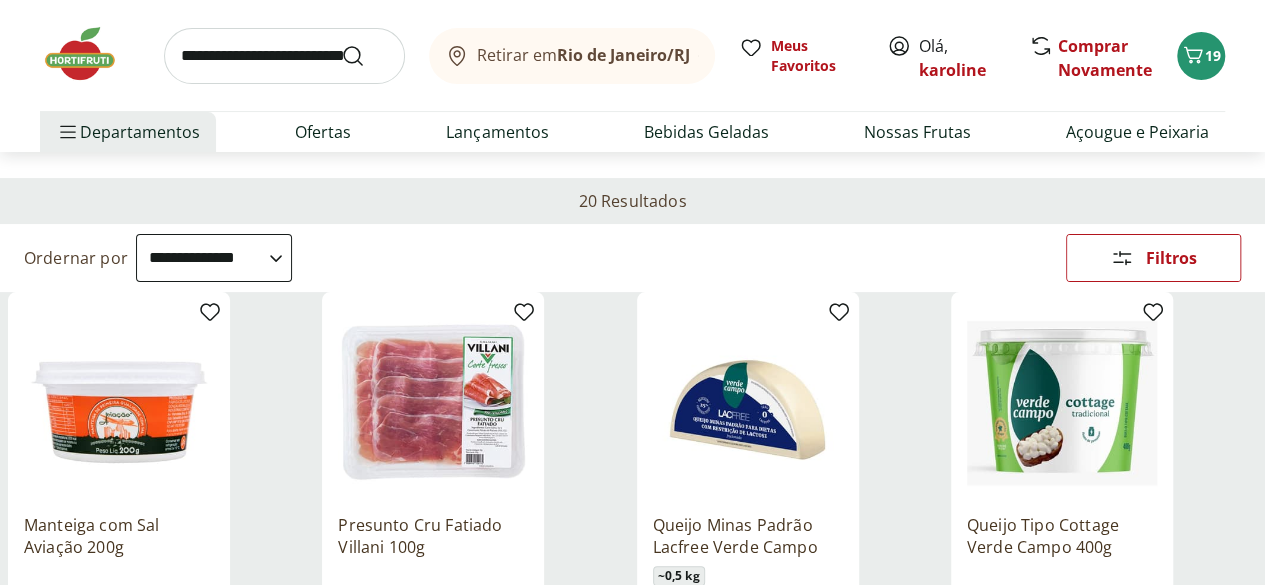 click at bounding box center [284, 56] 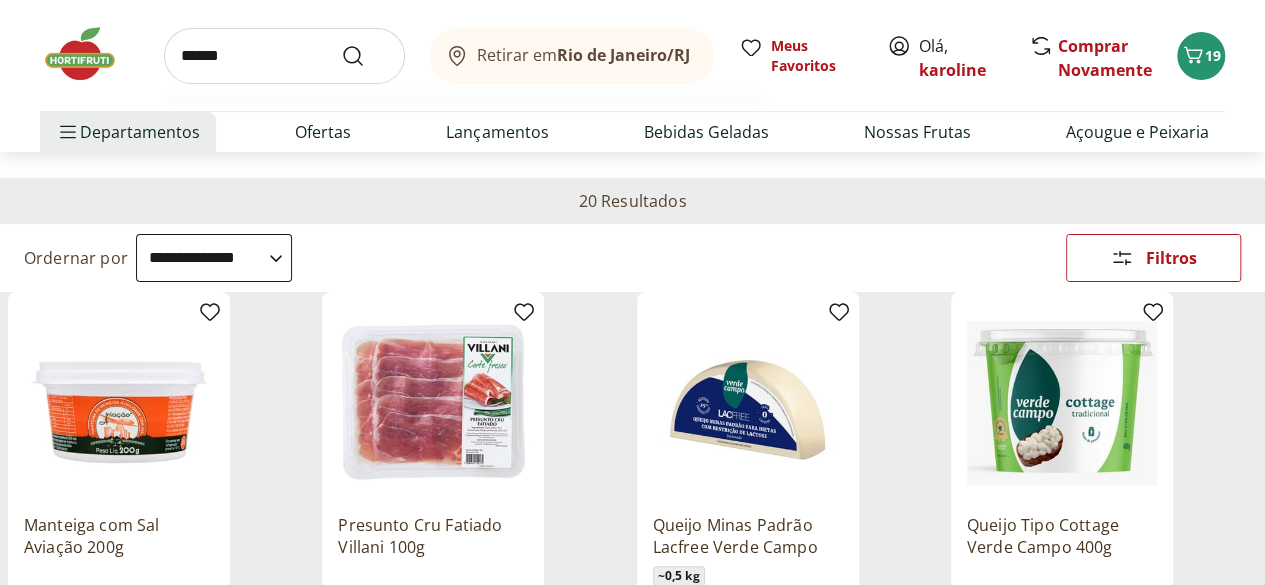 type on "******" 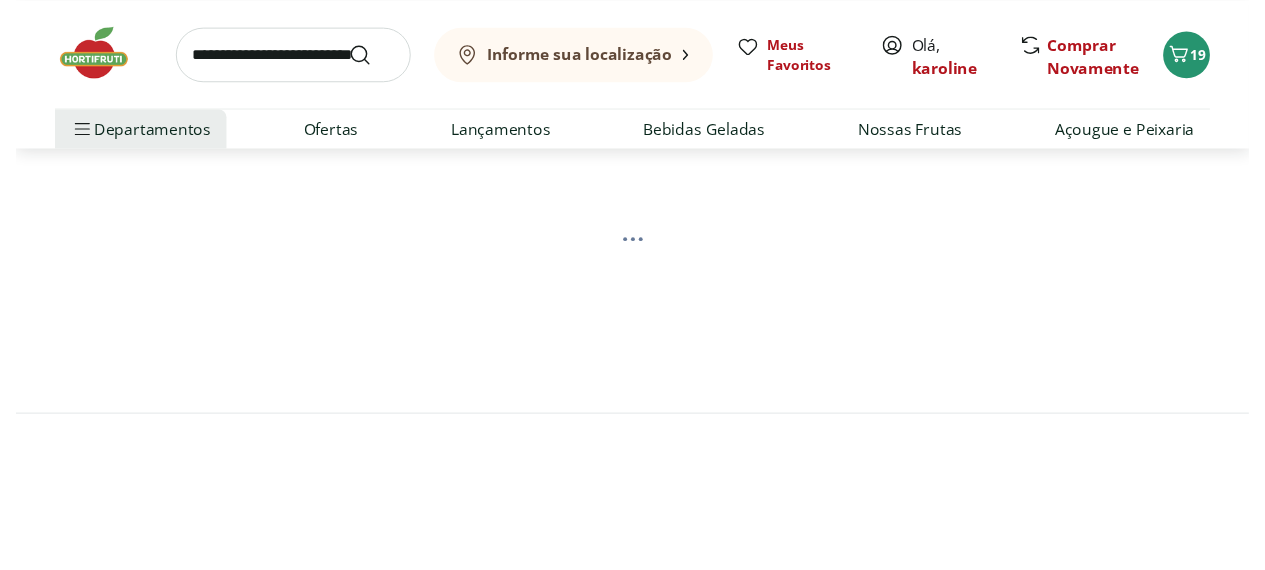scroll, scrollTop: 0, scrollLeft: 0, axis: both 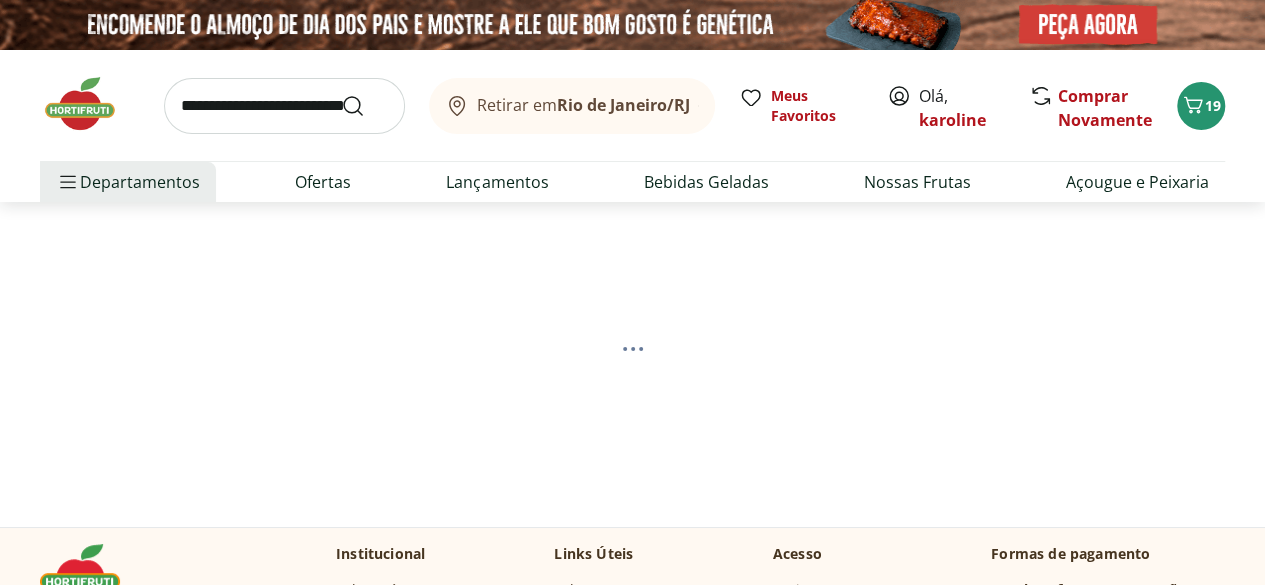 select on "**********" 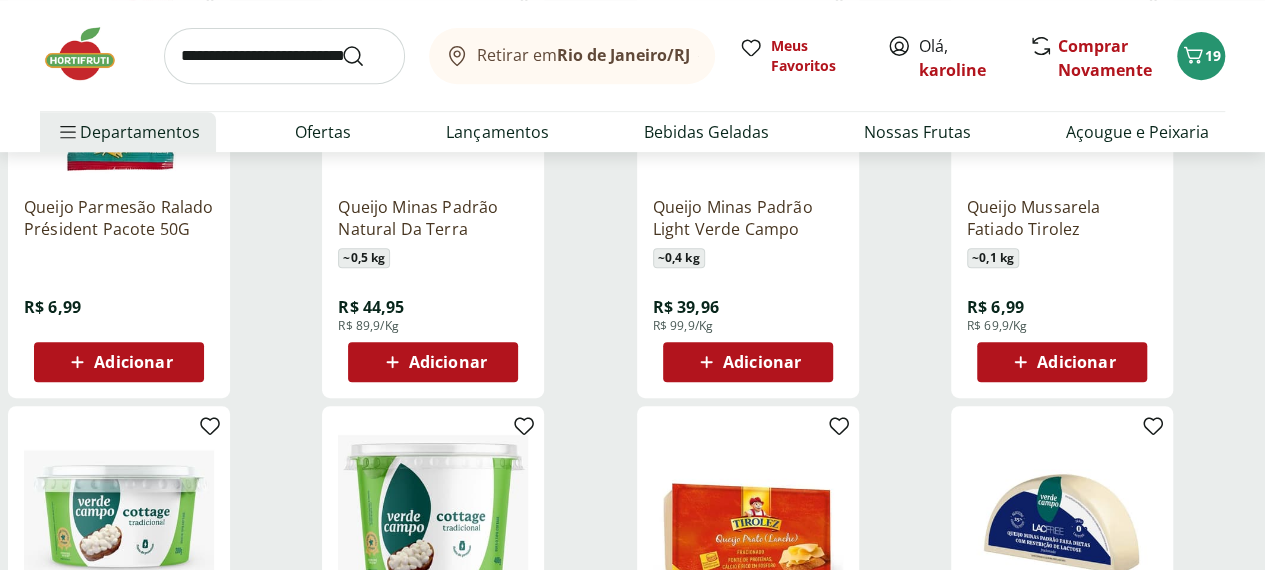 scroll, scrollTop: 437, scrollLeft: 0, axis: vertical 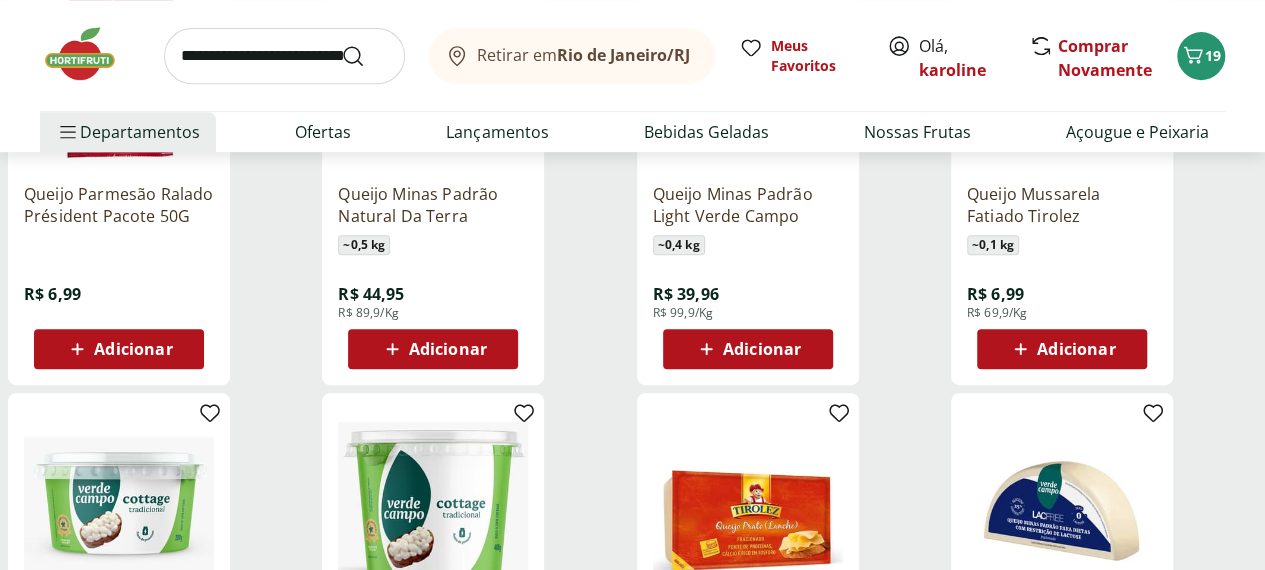 click 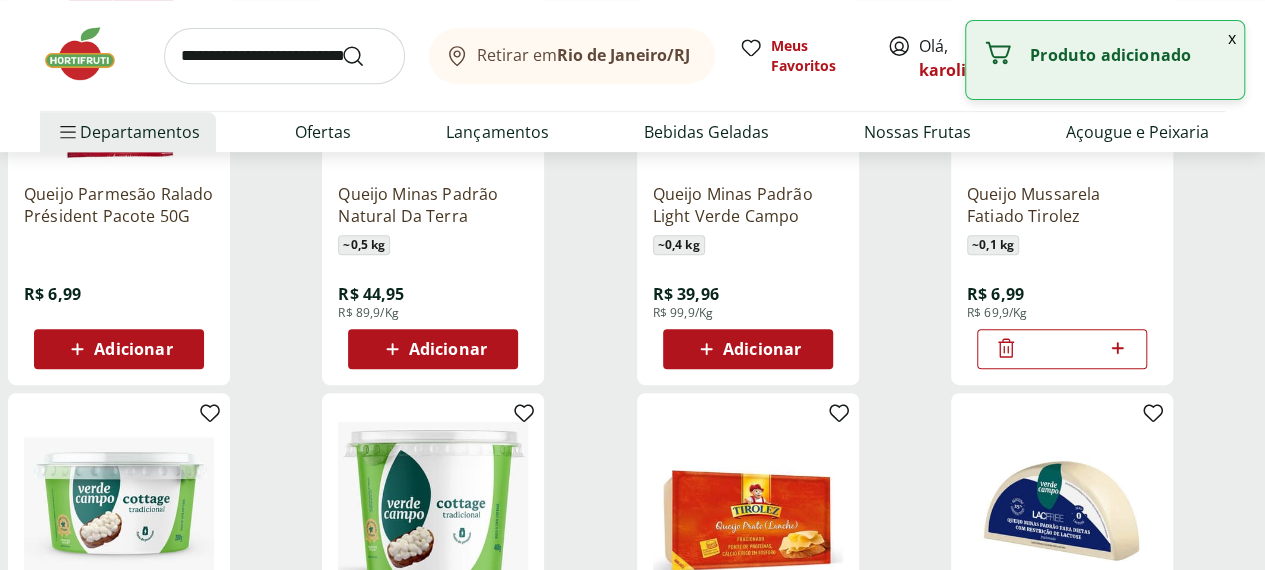 click 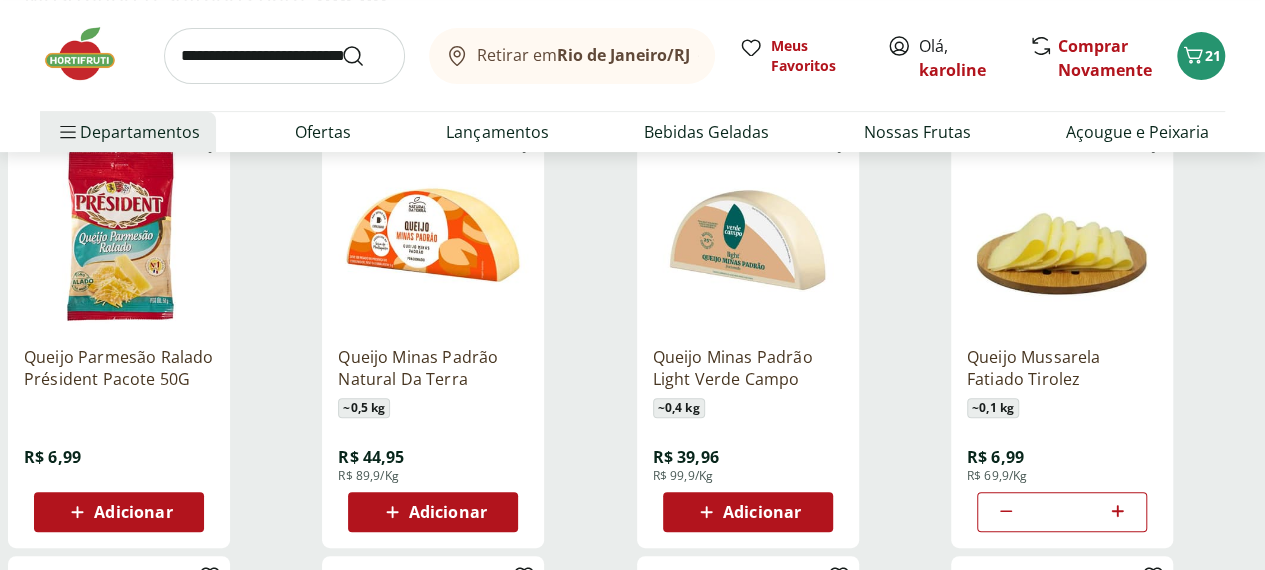 scroll, scrollTop: 240, scrollLeft: 0, axis: vertical 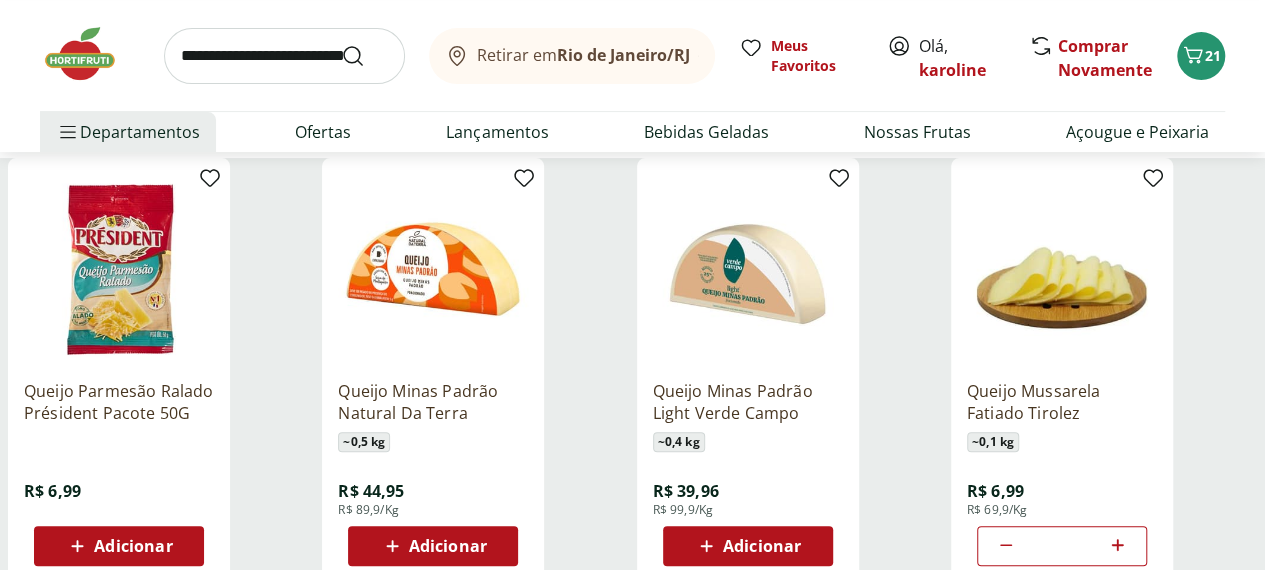 click at bounding box center (284, 56) 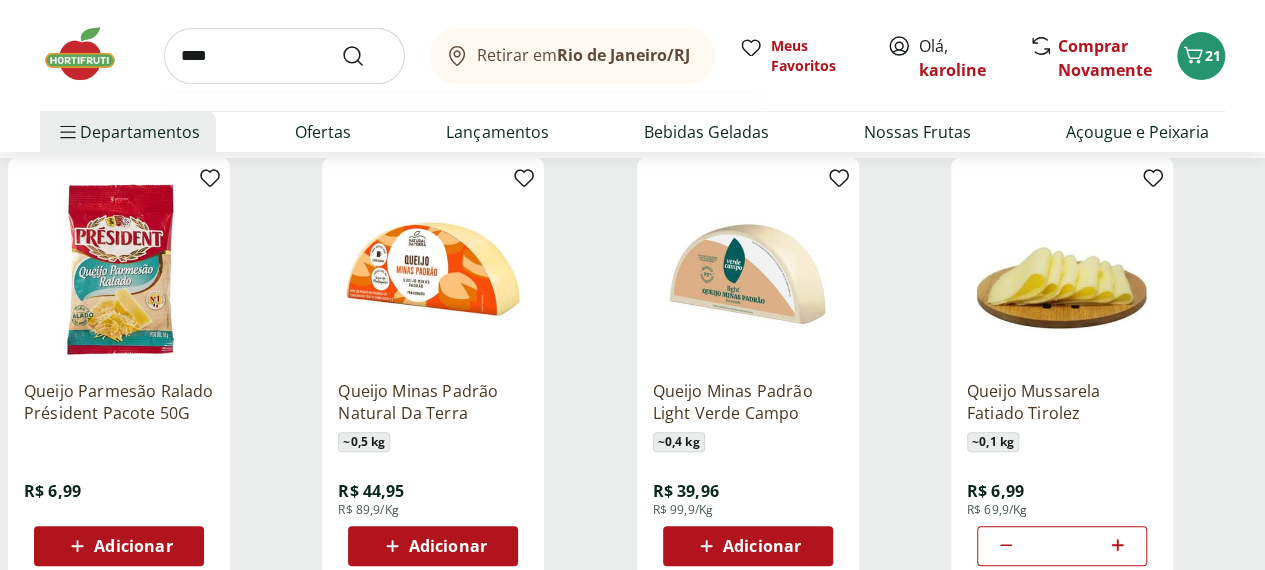 type on "****" 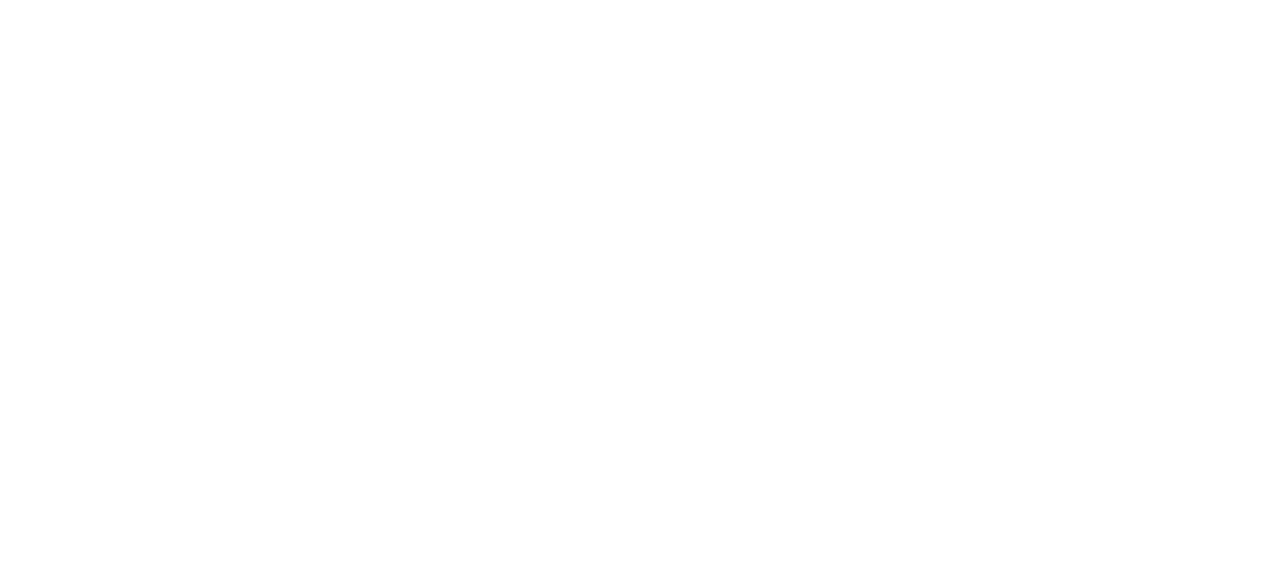 scroll, scrollTop: 0, scrollLeft: 0, axis: both 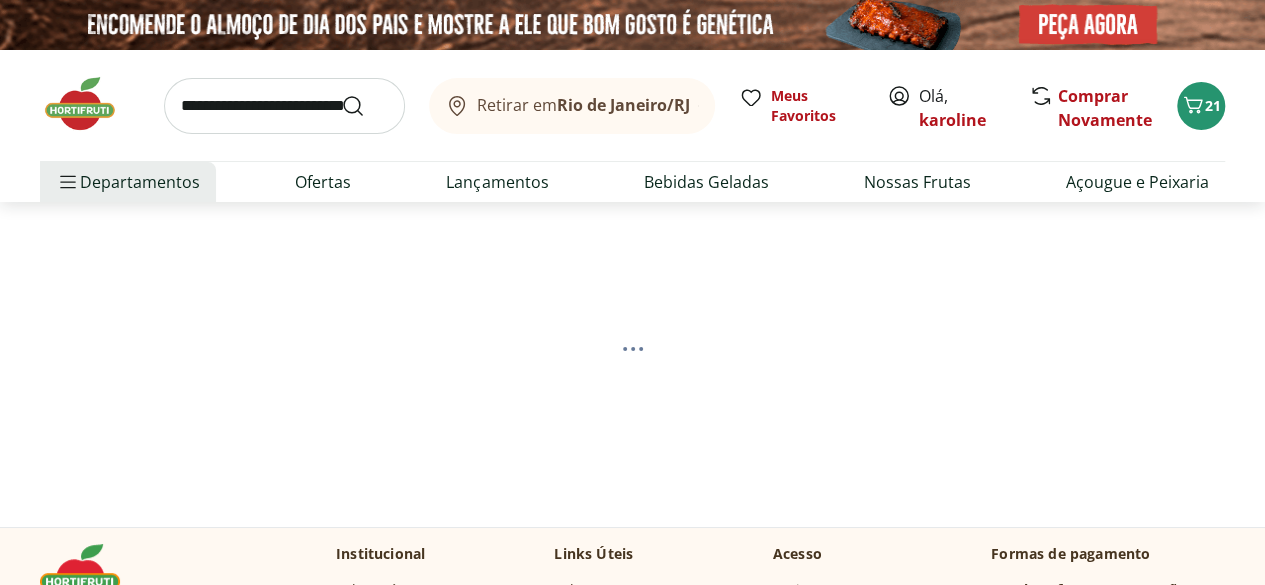 select on "**********" 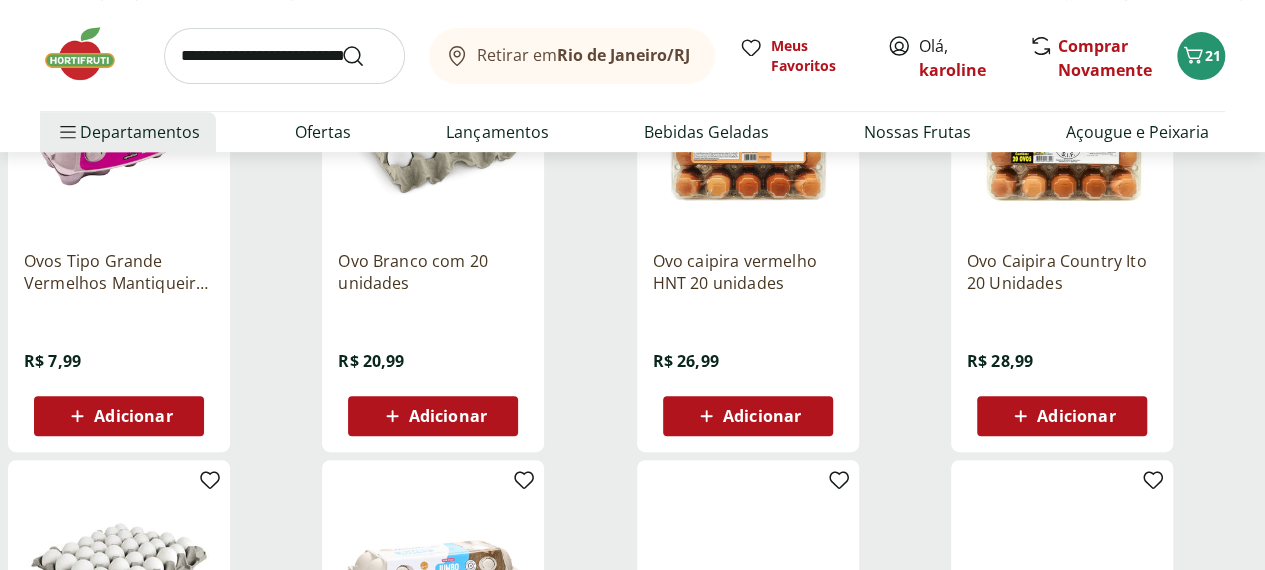 scroll, scrollTop: 306, scrollLeft: 0, axis: vertical 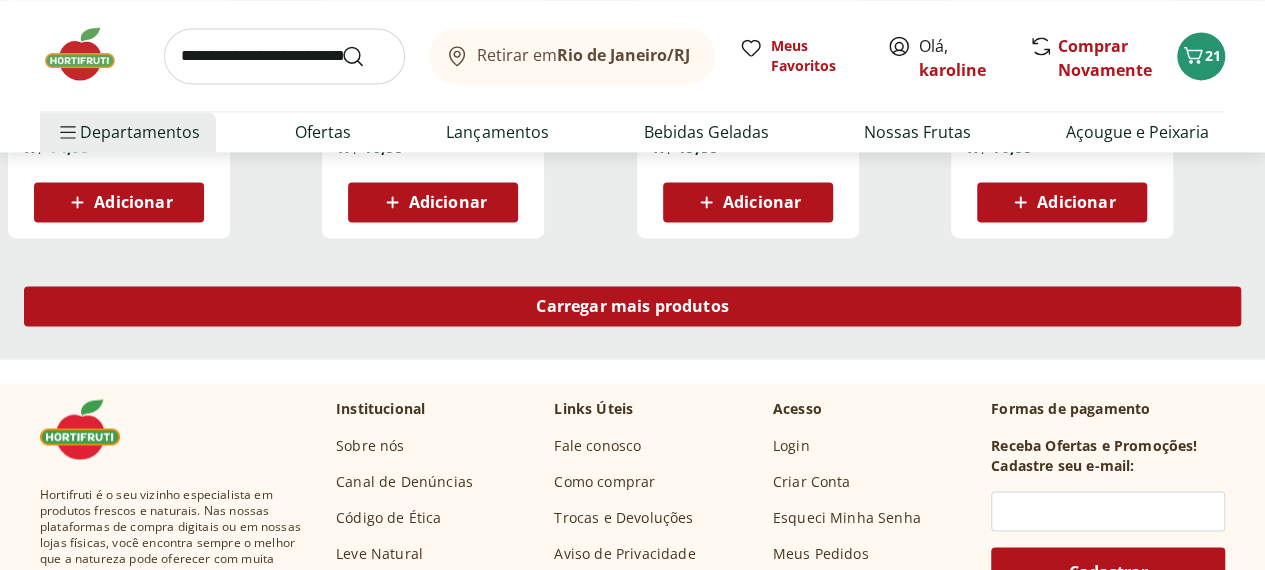 click on "Carregar mais produtos" at bounding box center [632, 306] 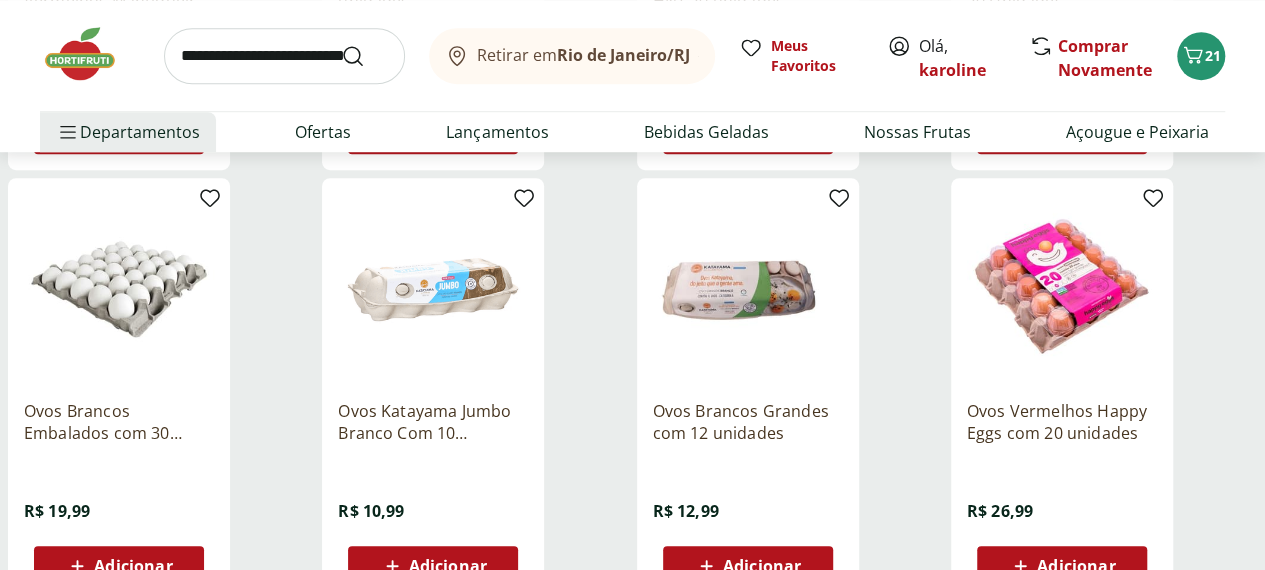 scroll, scrollTop: 0, scrollLeft: 0, axis: both 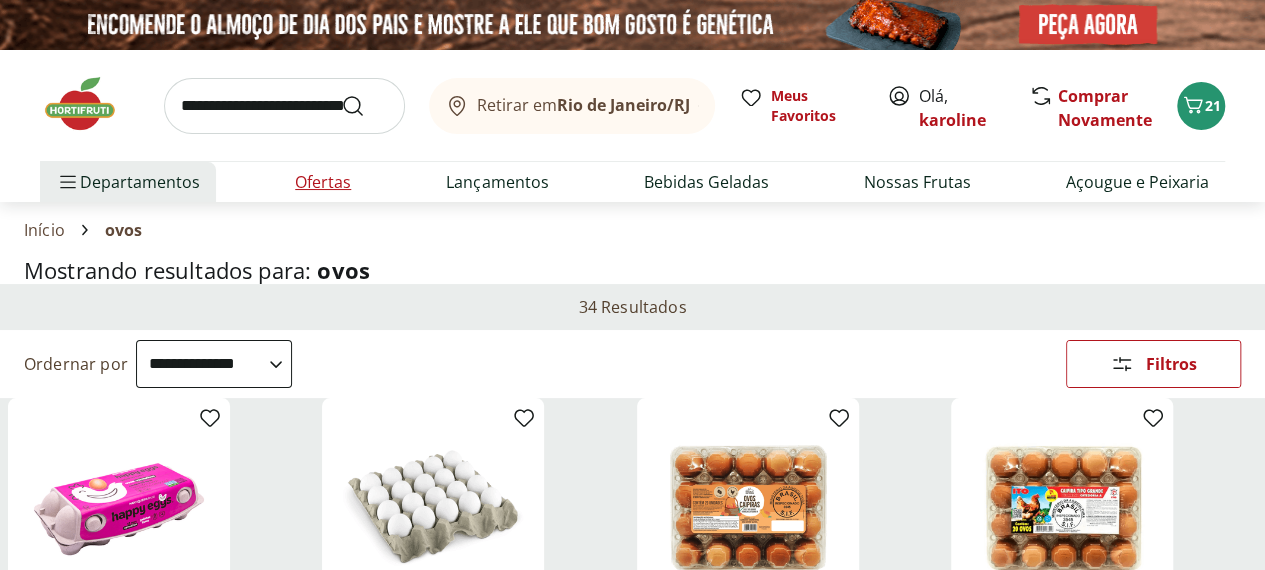 click on "Ofertas" at bounding box center (323, 182) 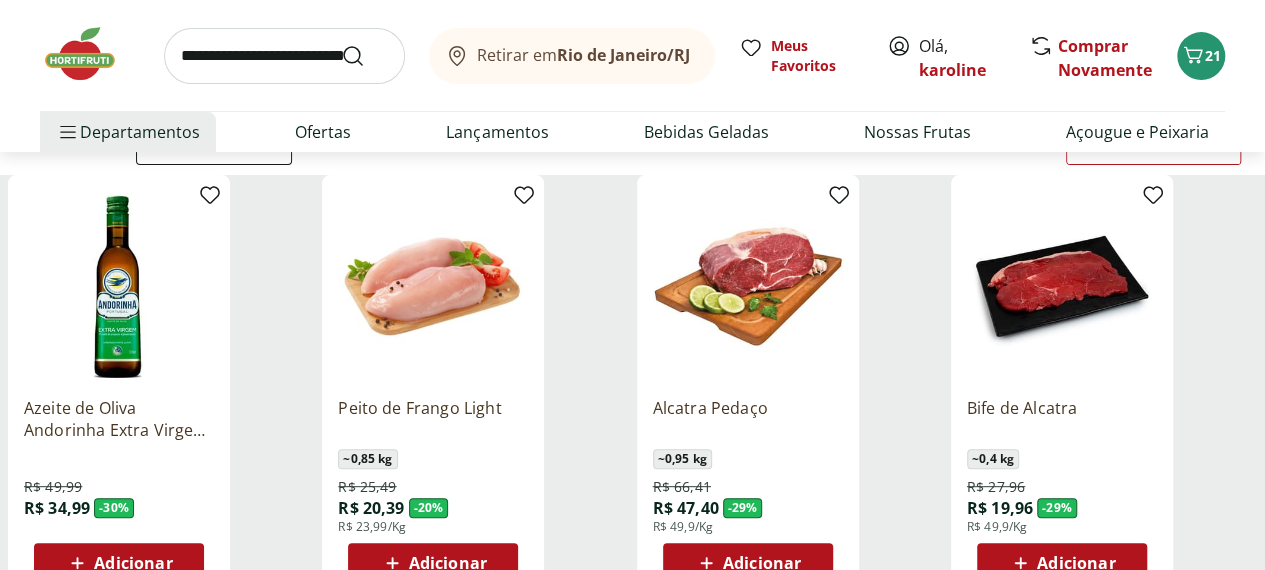 scroll, scrollTop: 238, scrollLeft: 0, axis: vertical 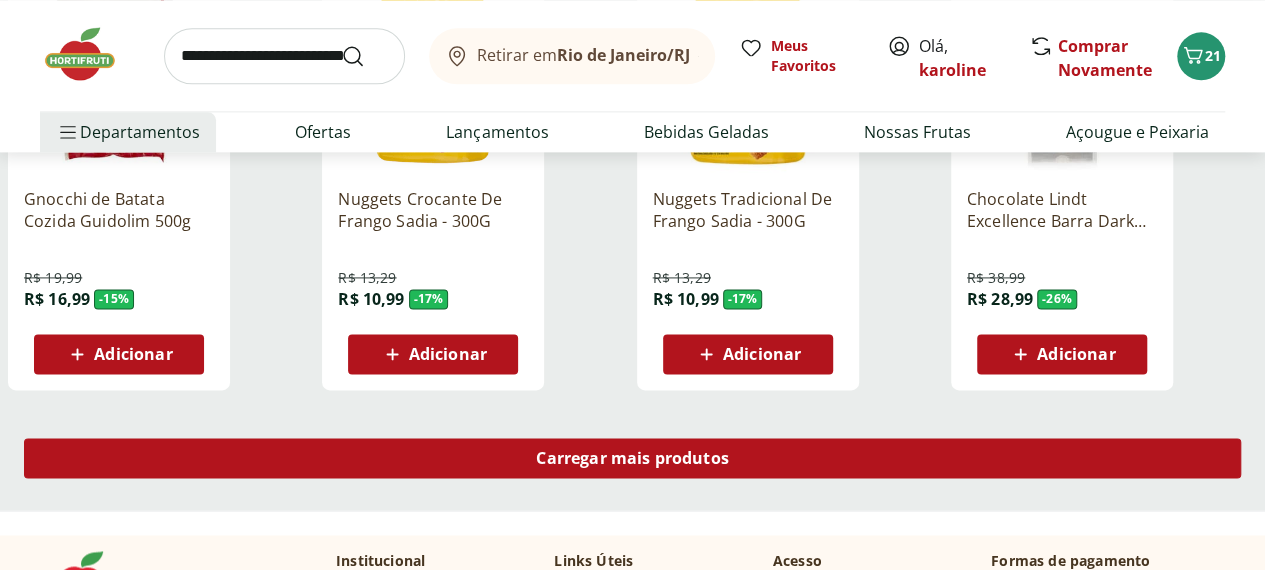 click on "Carregar mais produtos" at bounding box center [632, 458] 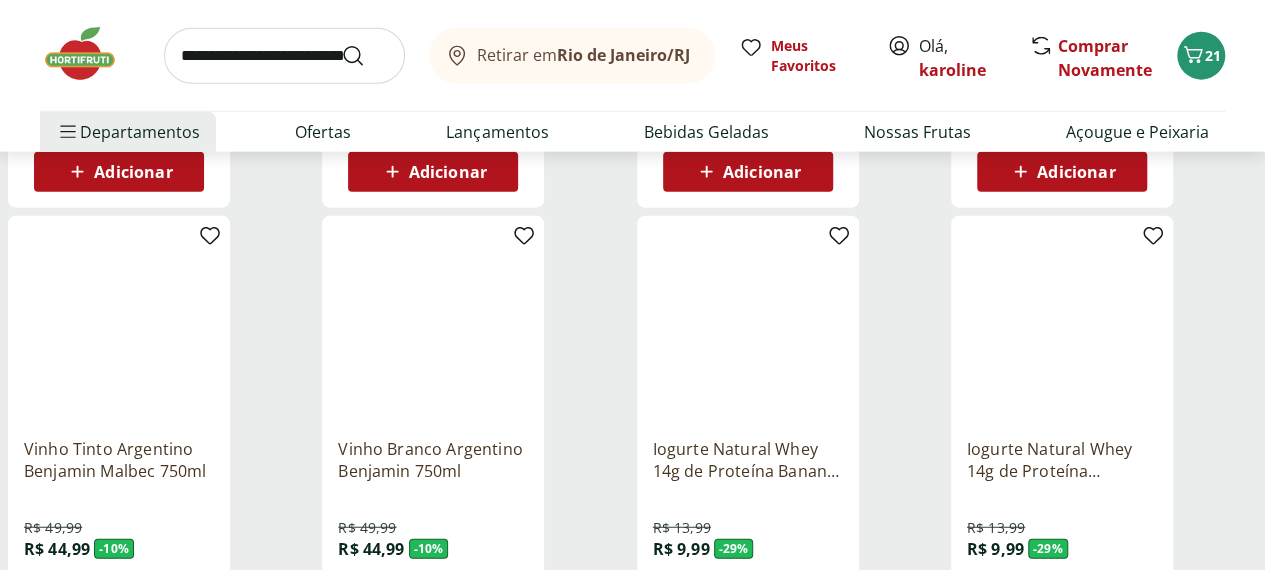 scroll, scrollTop: 2483, scrollLeft: 0, axis: vertical 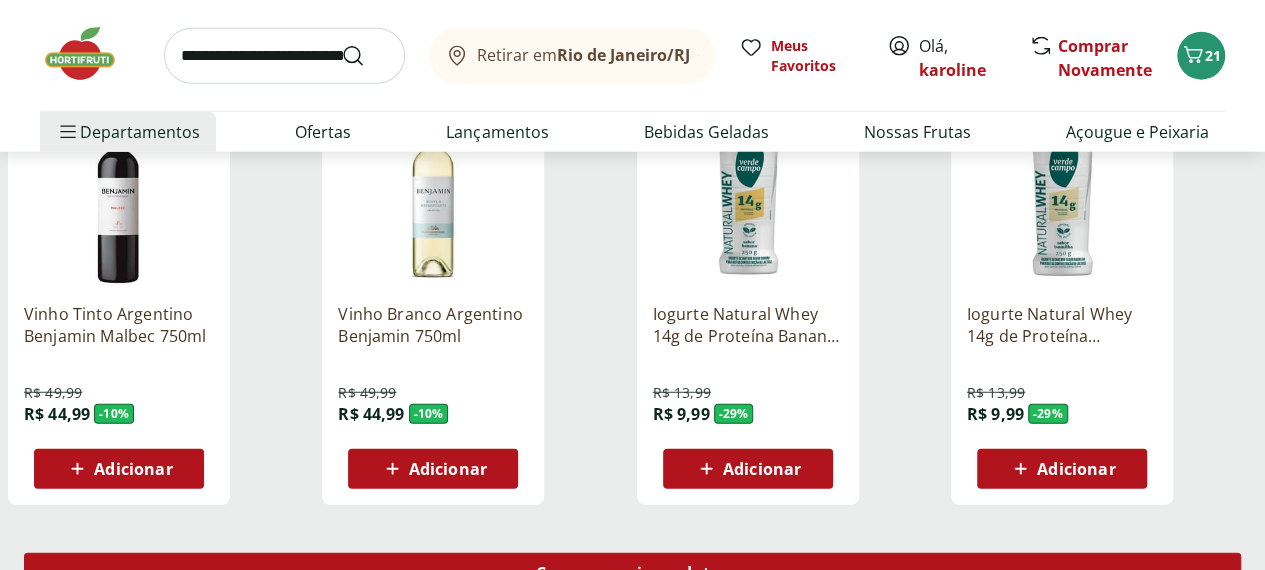 click on "Carregar mais produtos" at bounding box center [632, 573] 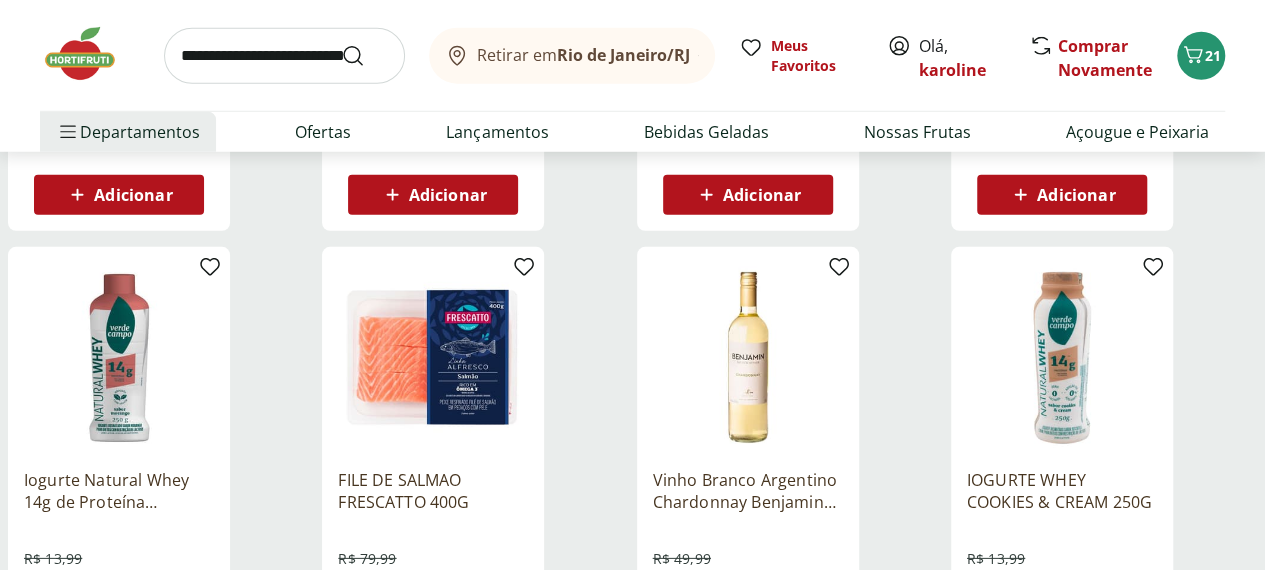 scroll, scrollTop: 2772, scrollLeft: 0, axis: vertical 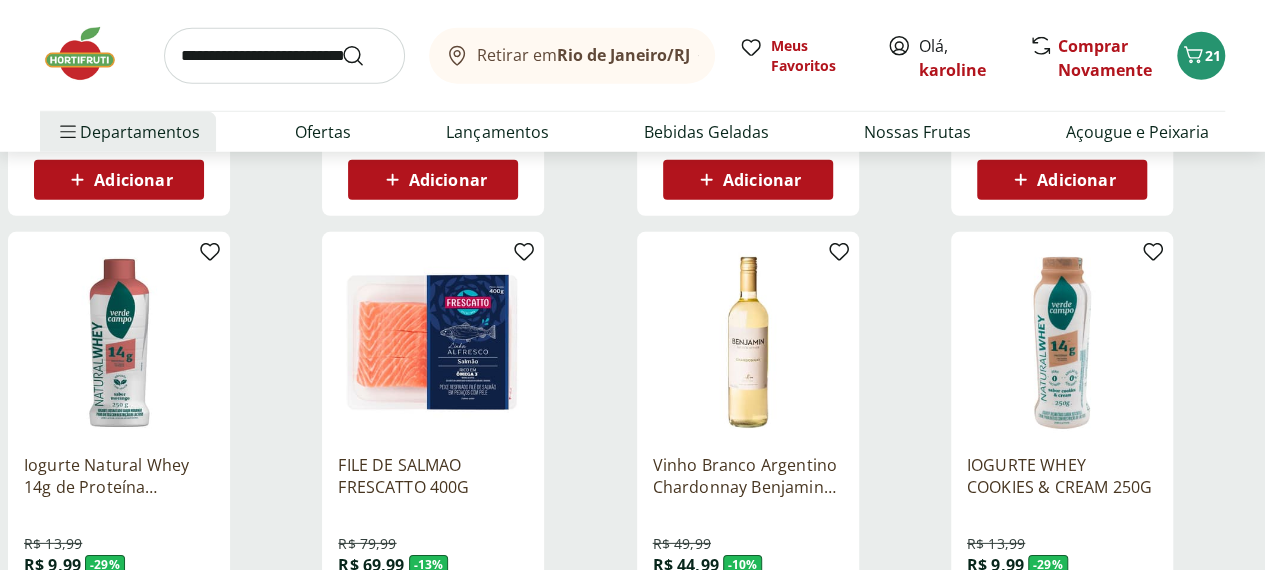 click on "Adicionar" at bounding box center (133, 620) 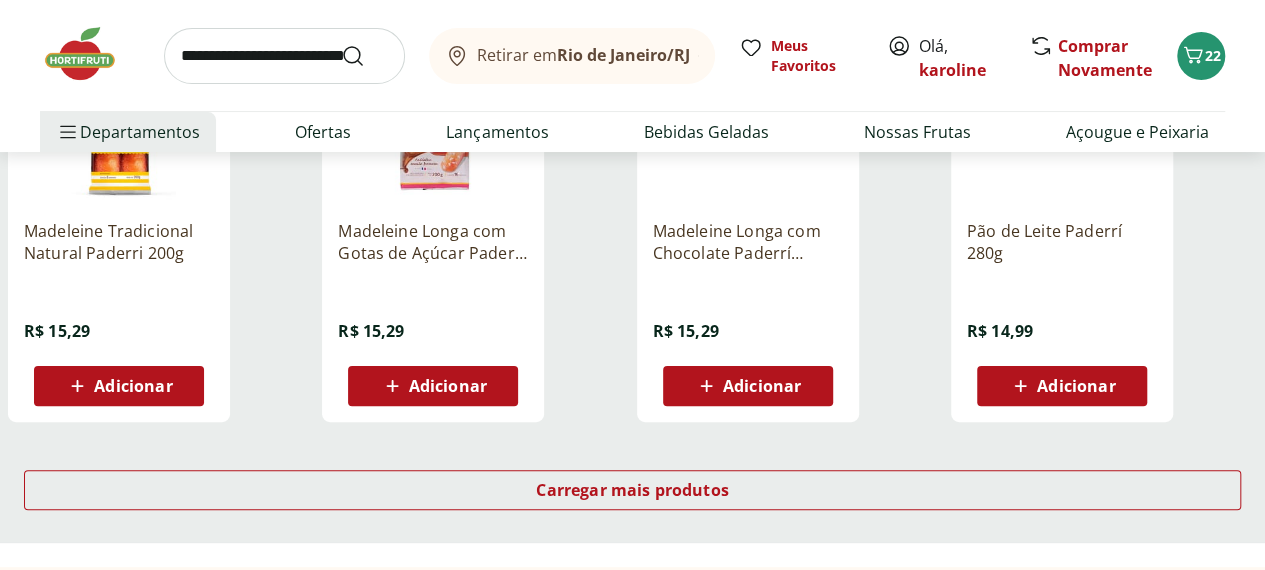 scroll, scrollTop: 3960, scrollLeft: 0, axis: vertical 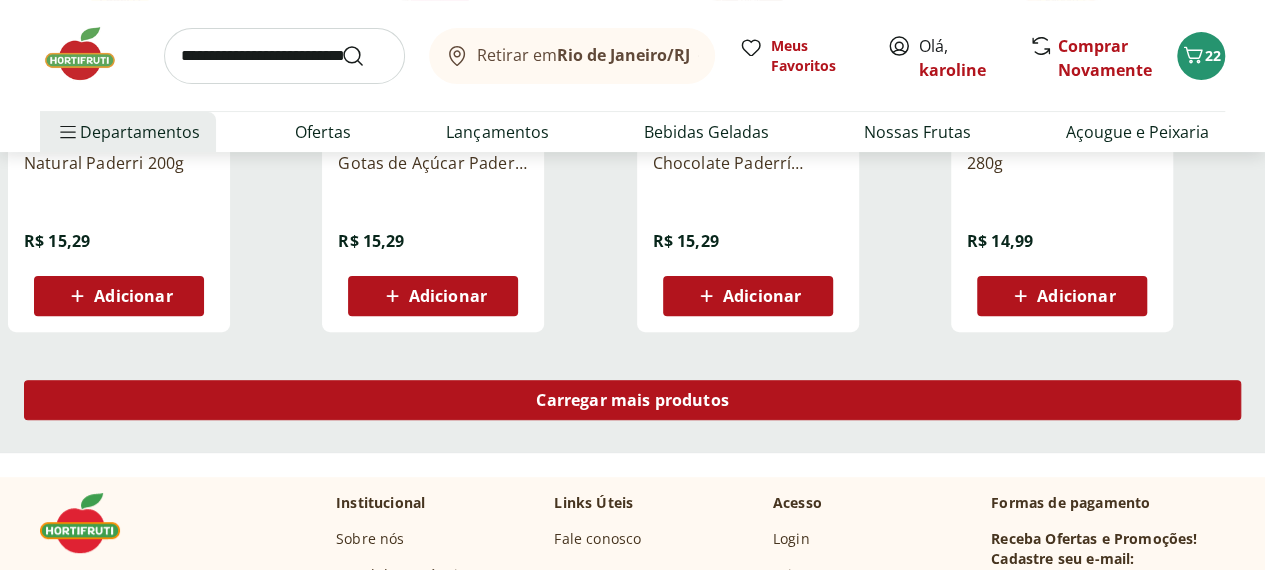 click on "Carregar mais produtos" at bounding box center [632, 400] 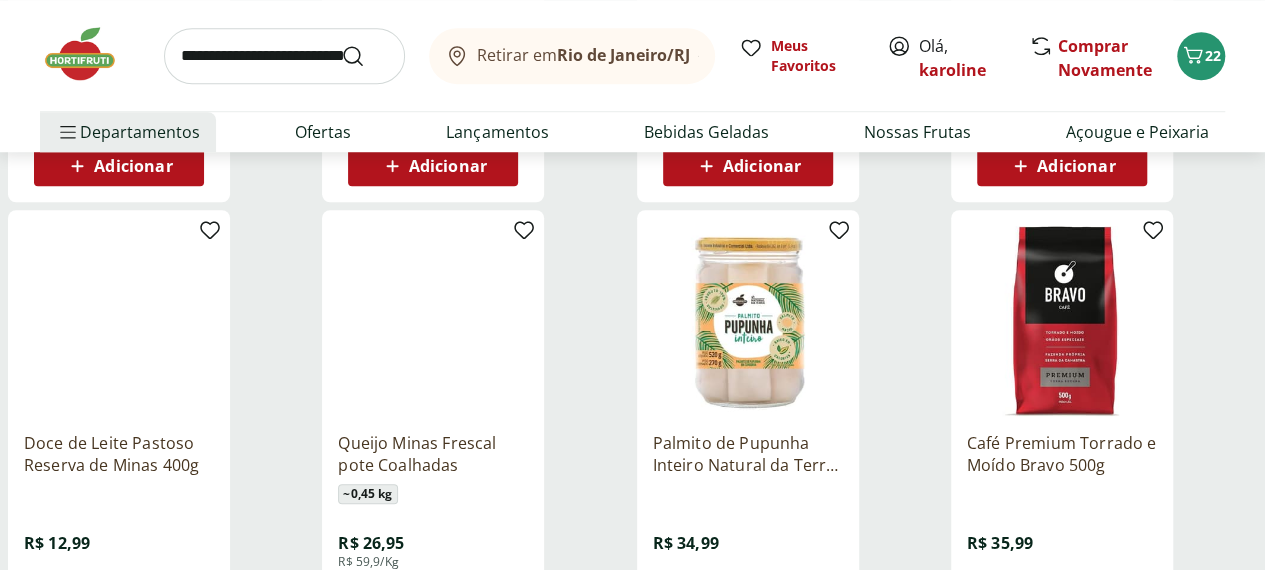scroll, scrollTop: 4540, scrollLeft: 0, axis: vertical 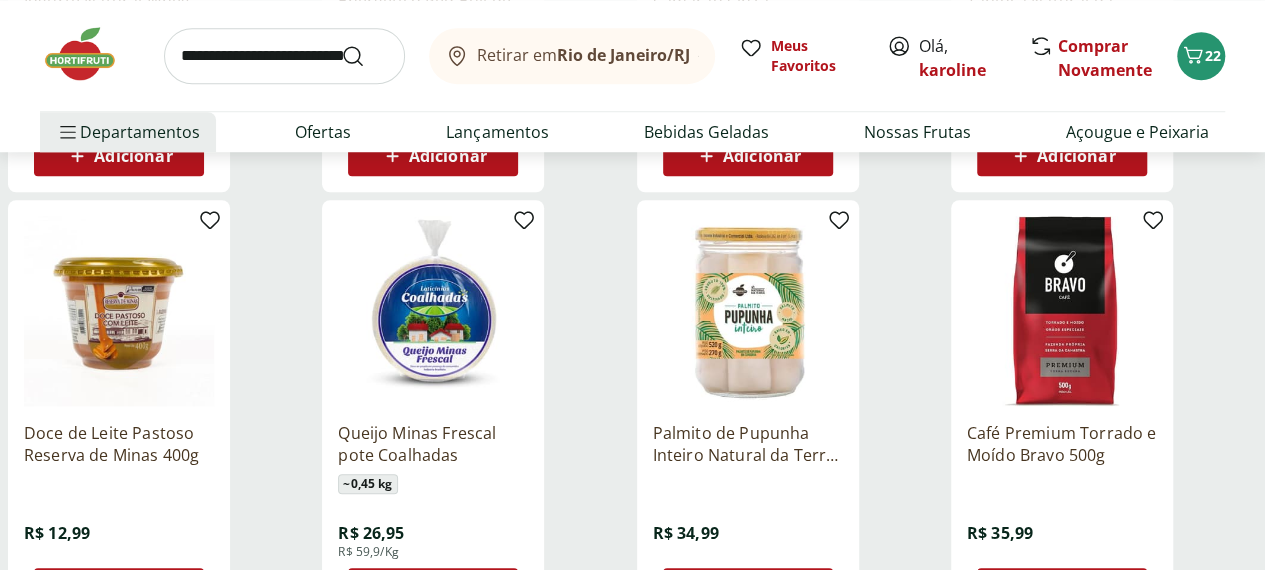 click on "Adicionar" at bounding box center (133, 588) 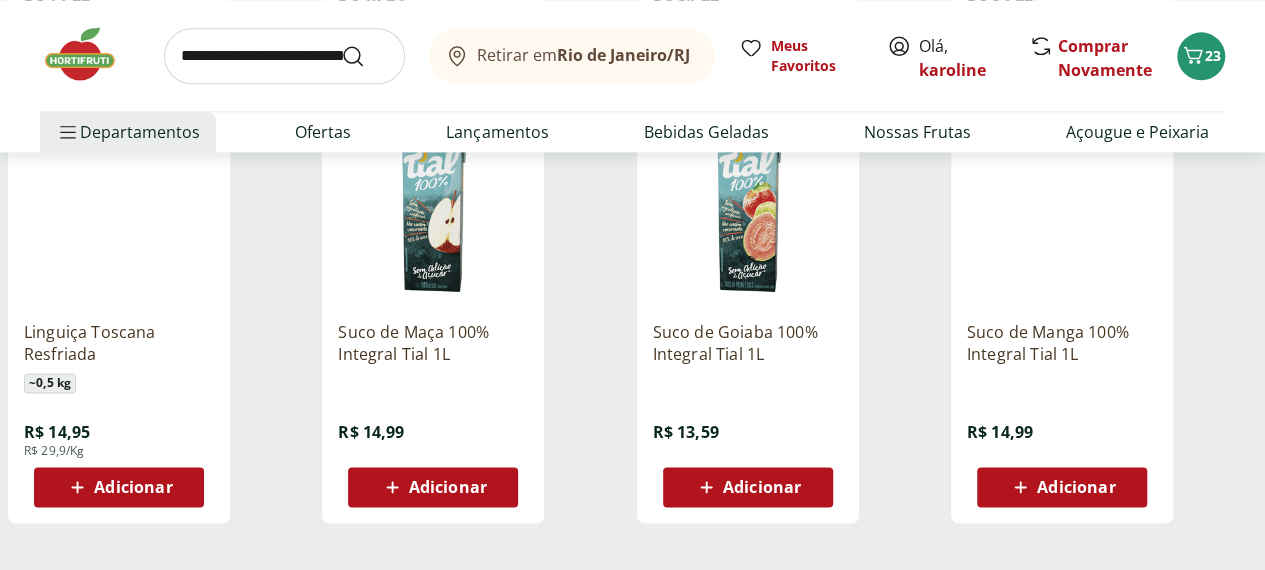 scroll, scrollTop: 5233, scrollLeft: 0, axis: vertical 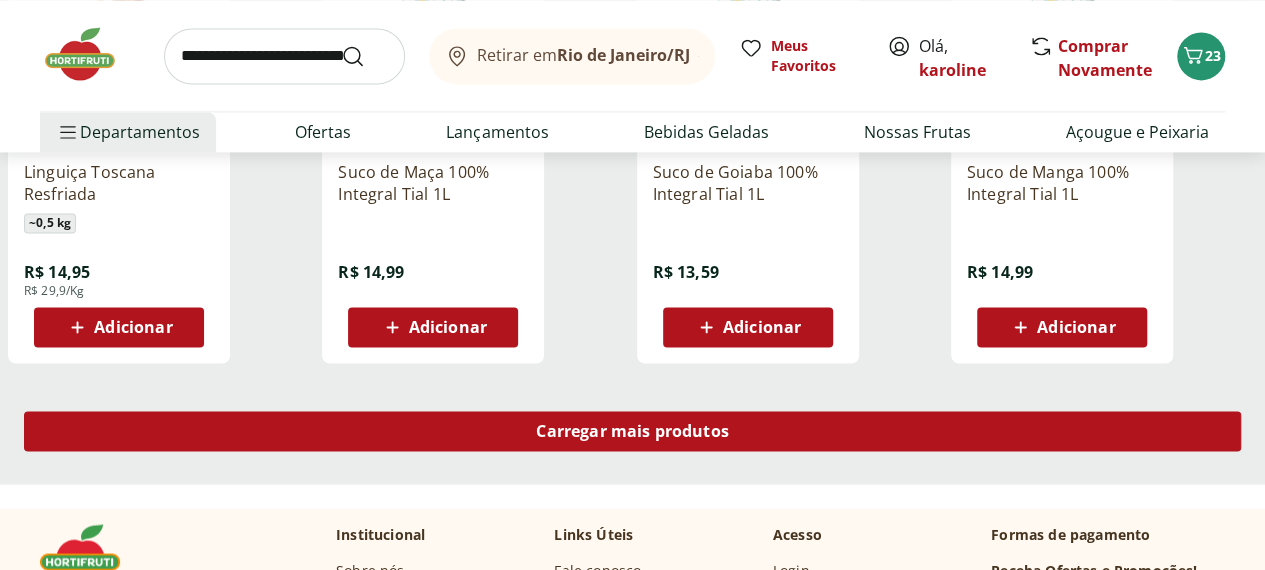 click on "Carregar mais produtos" at bounding box center (632, 431) 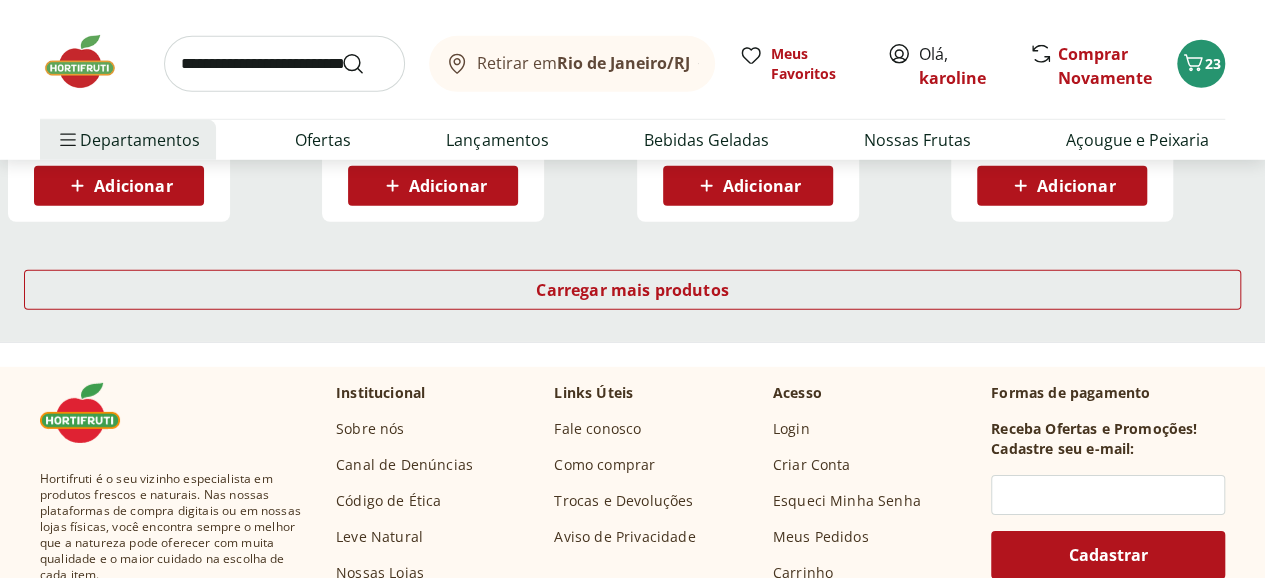 scroll, scrollTop: 6712, scrollLeft: 0, axis: vertical 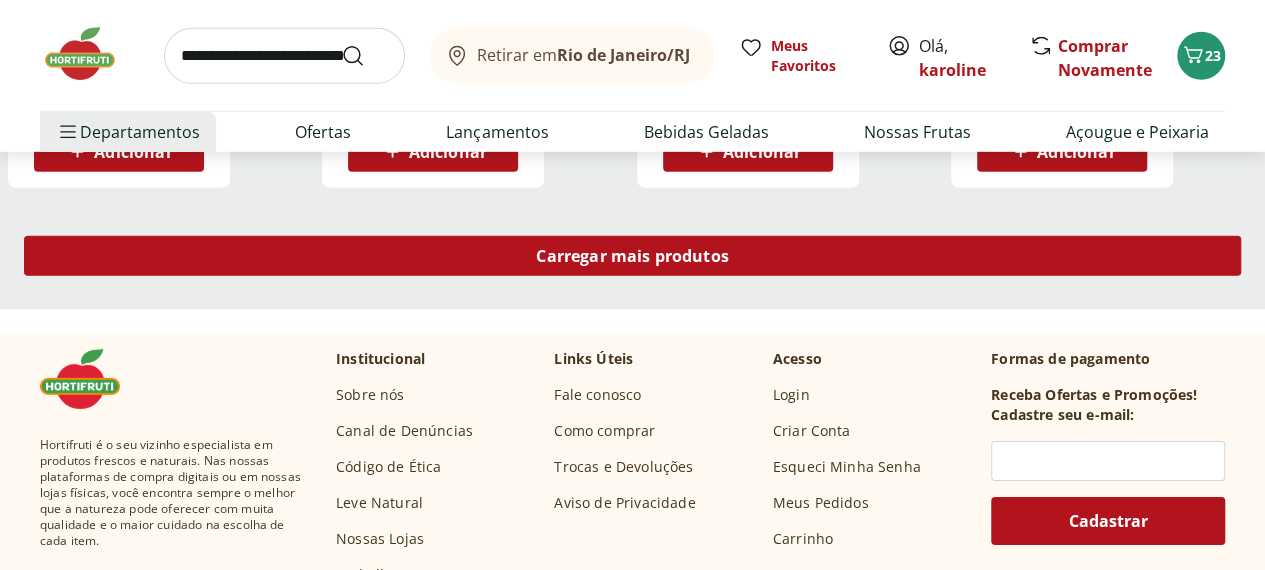 click on "Carregar mais produtos" at bounding box center [632, 256] 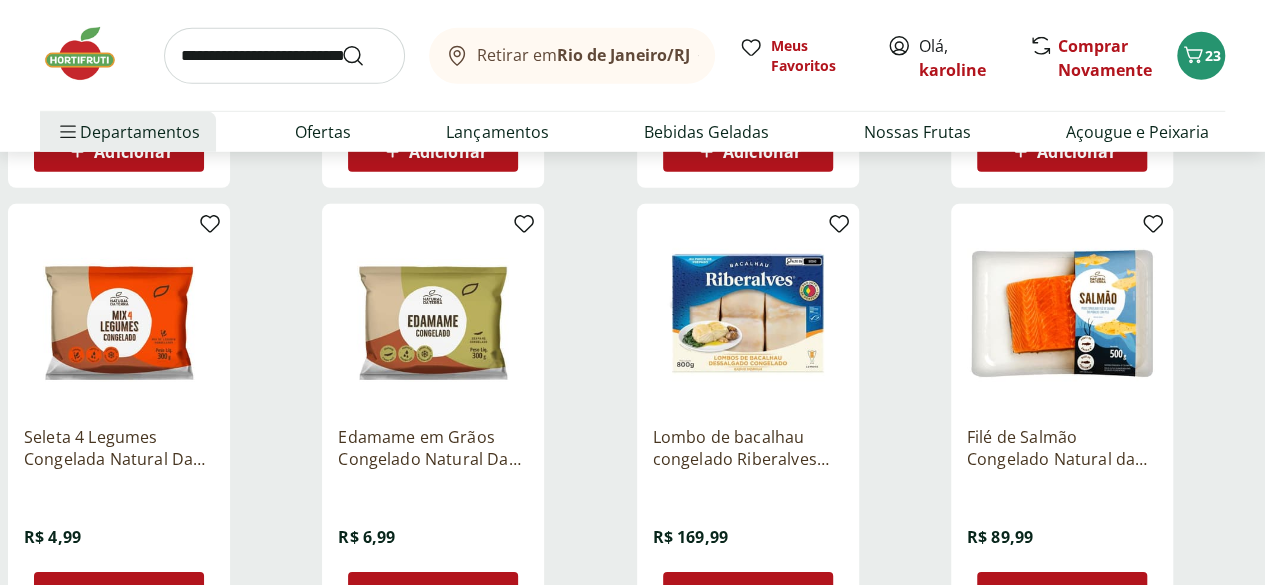 click on "Adicionar" at bounding box center (133, 592) 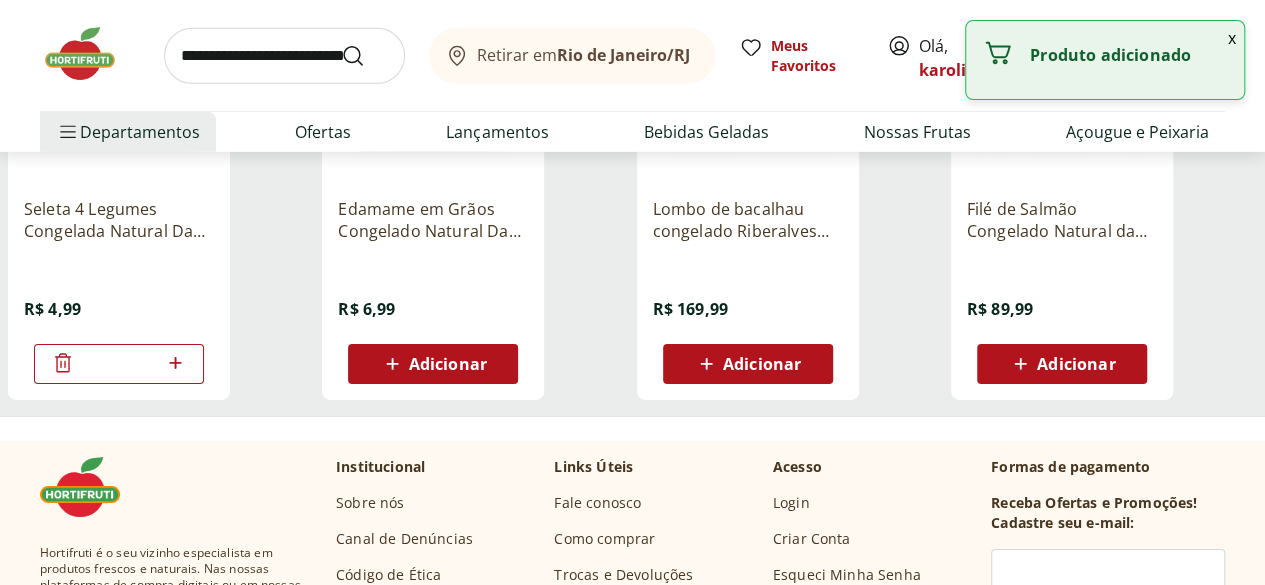 scroll, scrollTop: 7086, scrollLeft: 0, axis: vertical 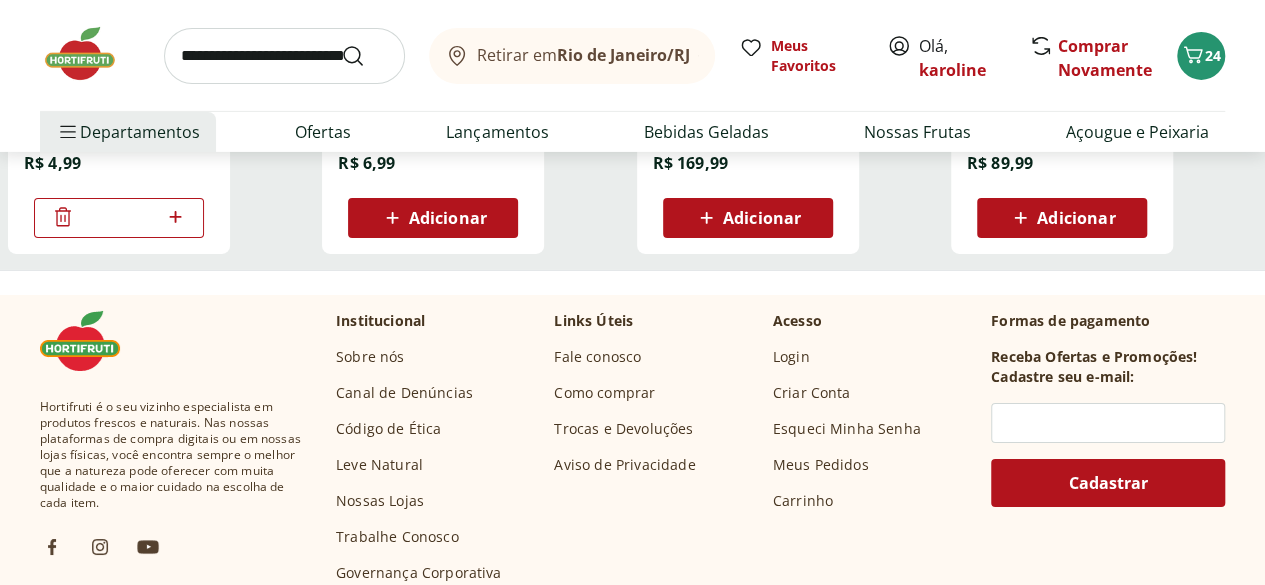 click at bounding box center [90, 54] 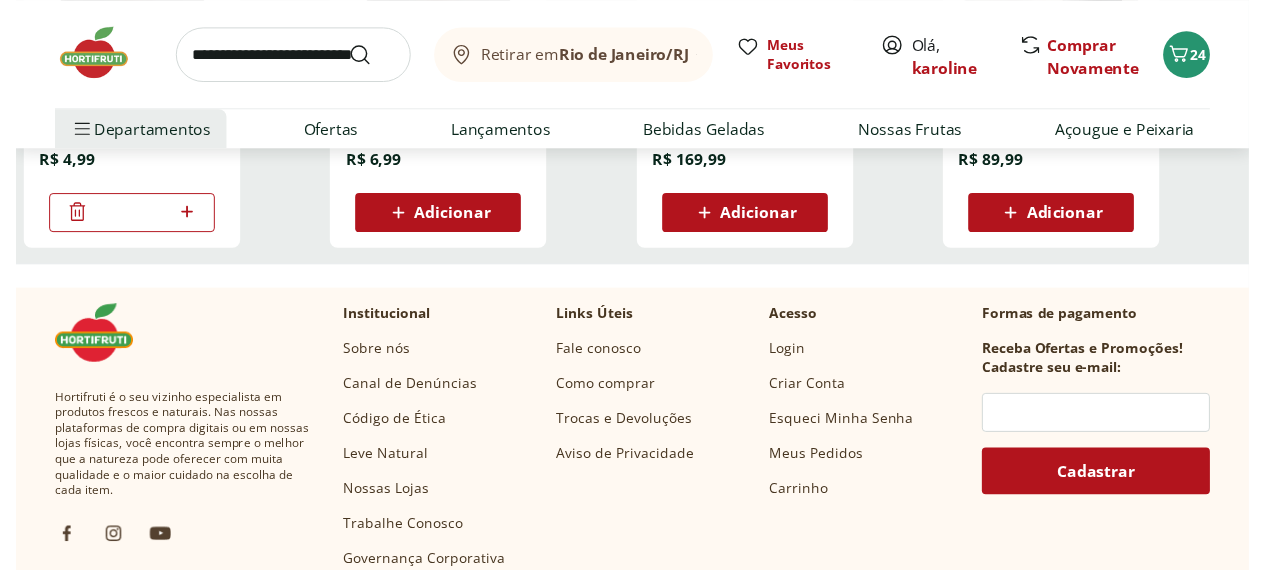 scroll, scrollTop: 0, scrollLeft: 0, axis: both 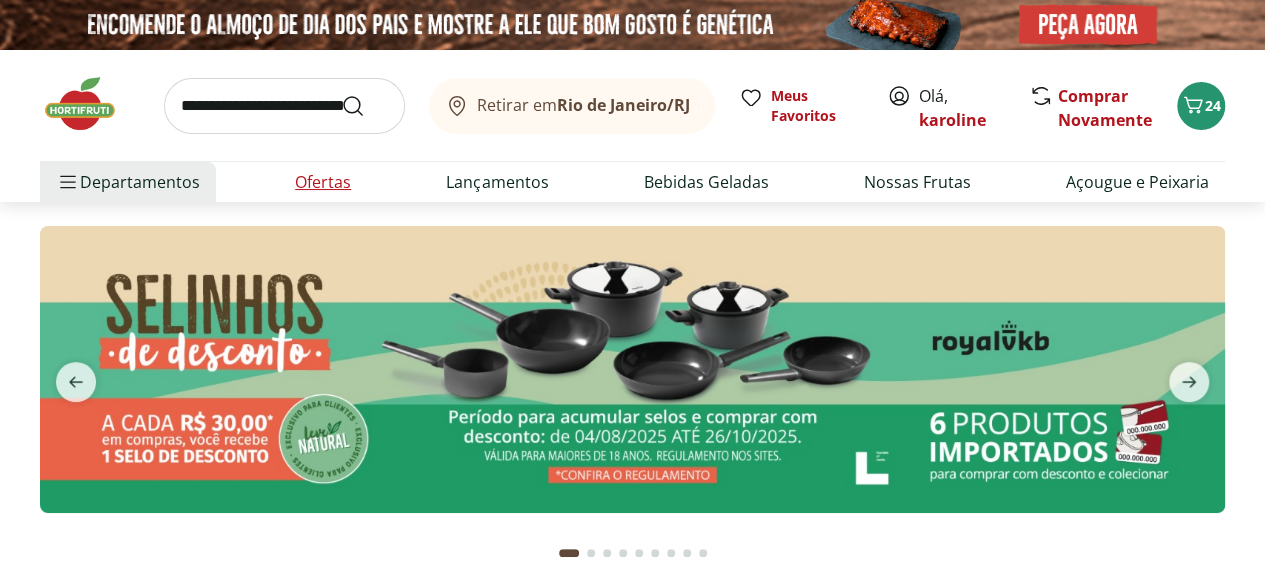 click on "Ofertas" at bounding box center (323, 182) 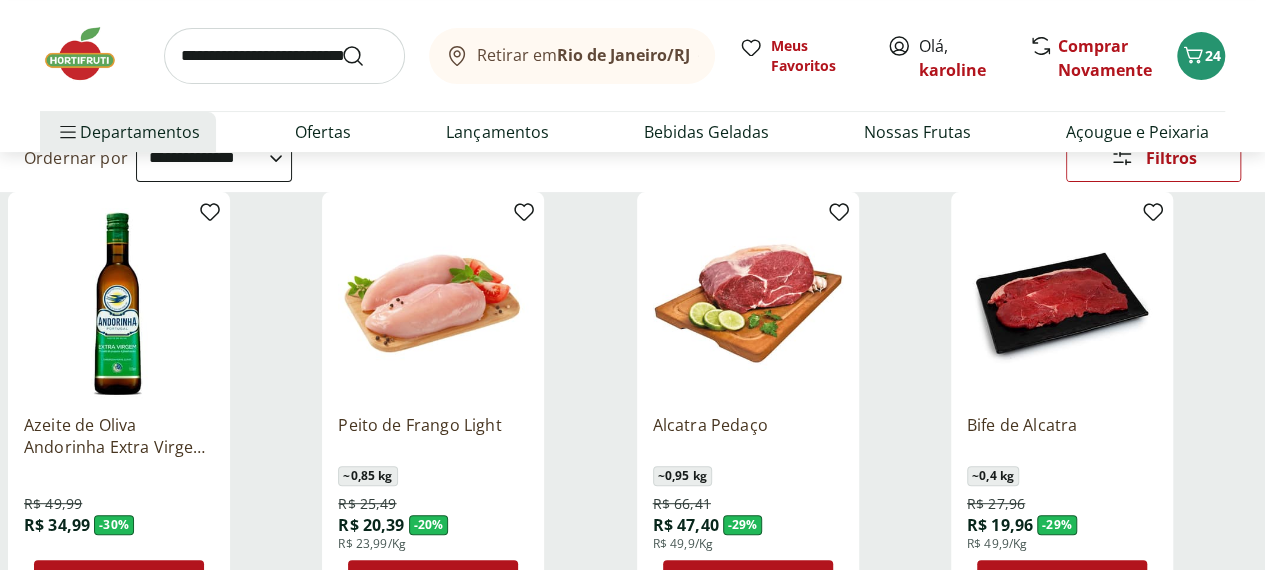 scroll, scrollTop: 263, scrollLeft: 0, axis: vertical 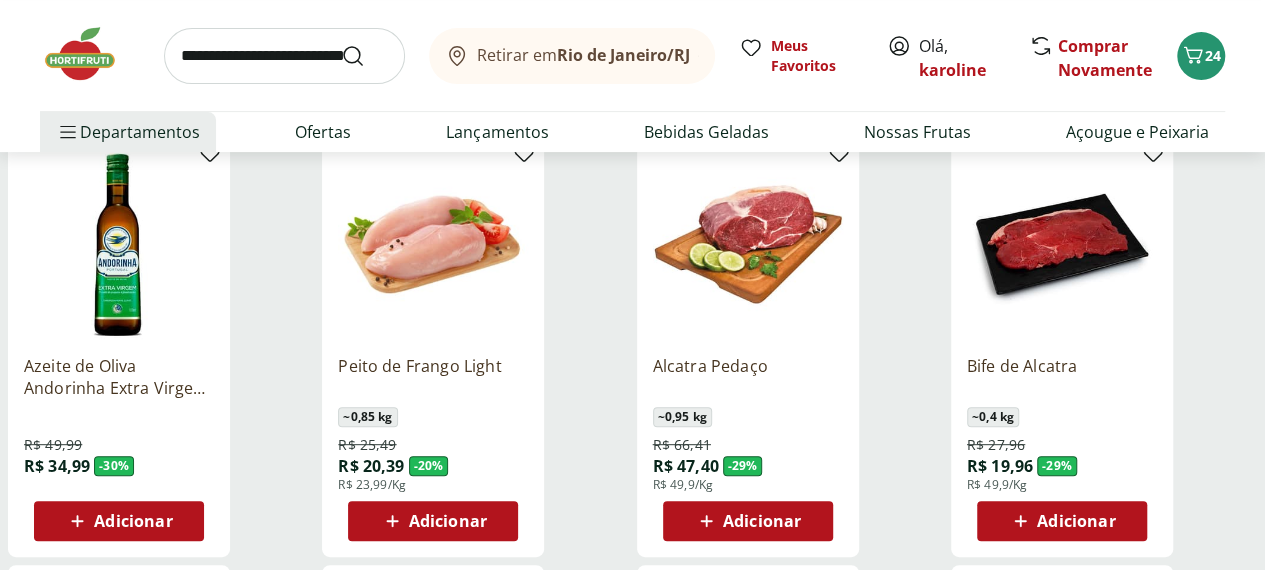 click at bounding box center [284, 56] 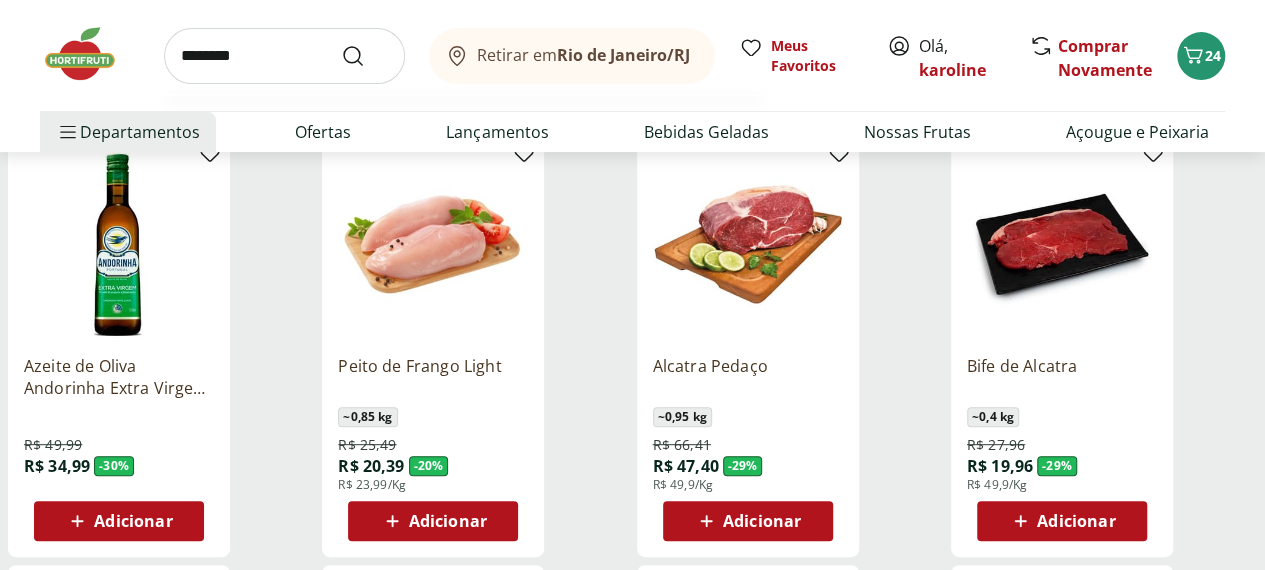 type on "********" 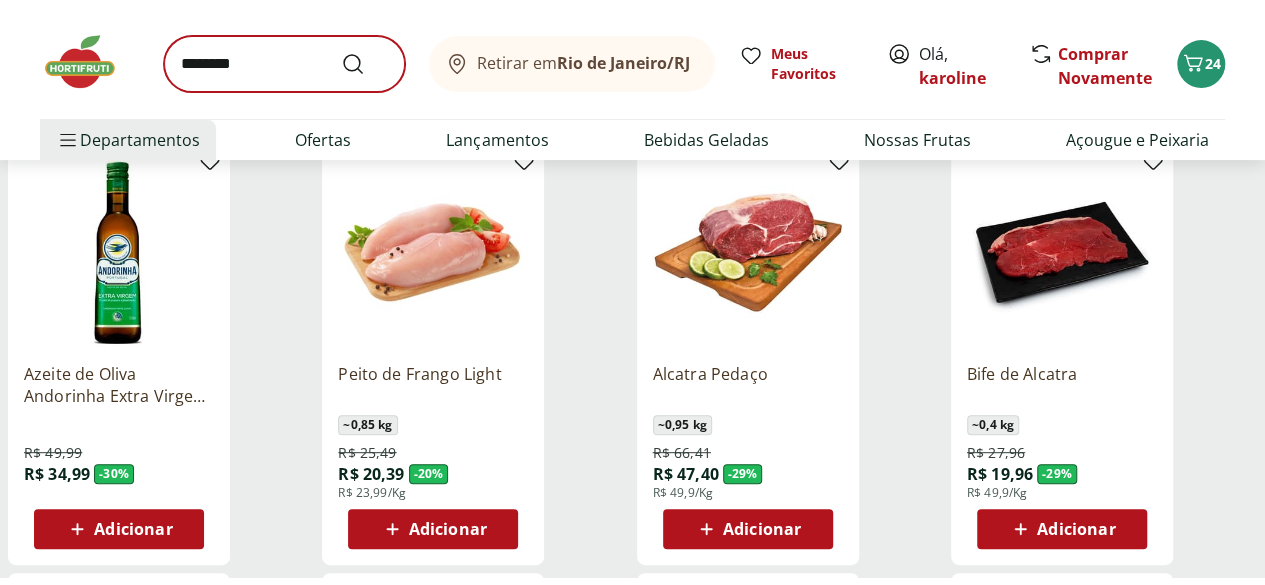 scroll, scrollTop: 0, scrollLeft: 0, axis: both 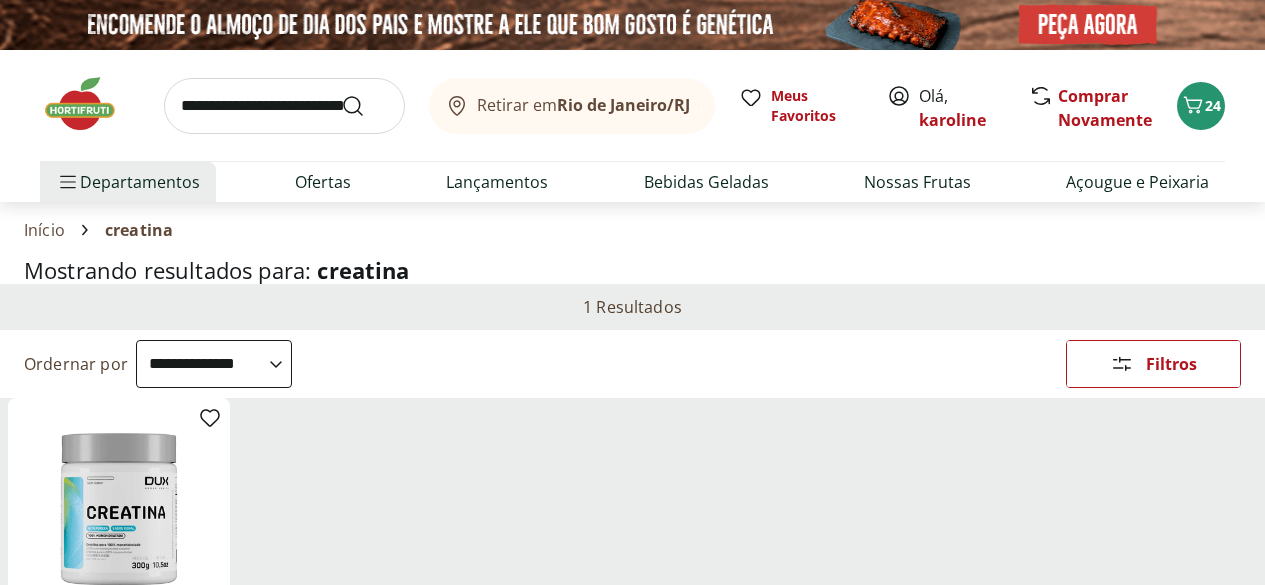 select on "**********" 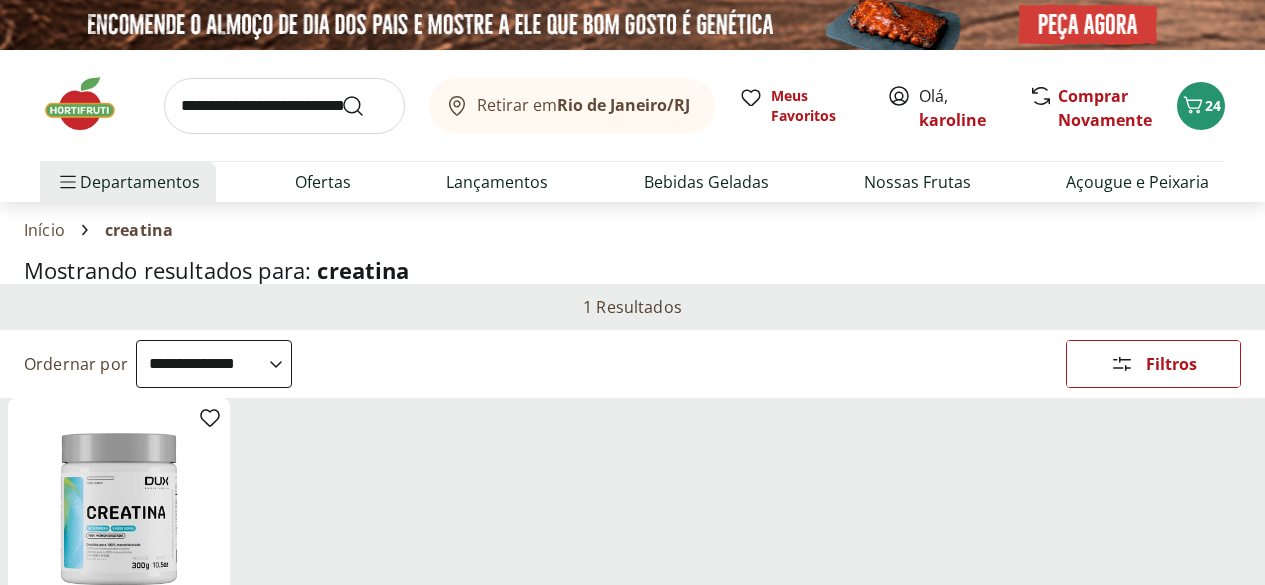 scroll, scrollTop: 0, scrollLeft: 0, axis: both 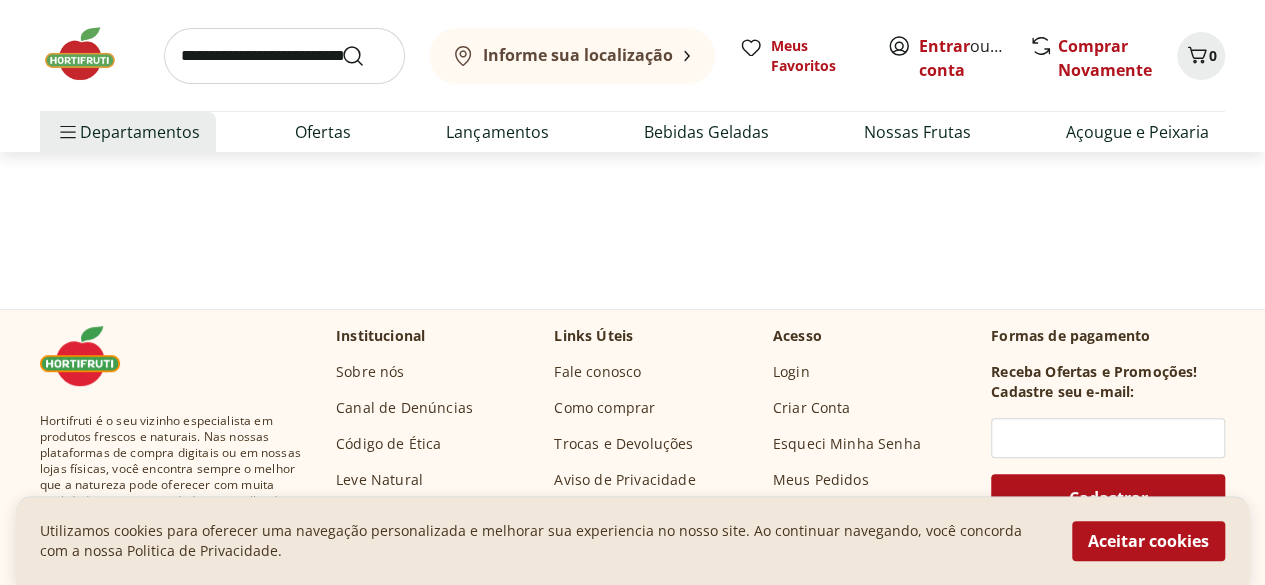 select on "**********" 